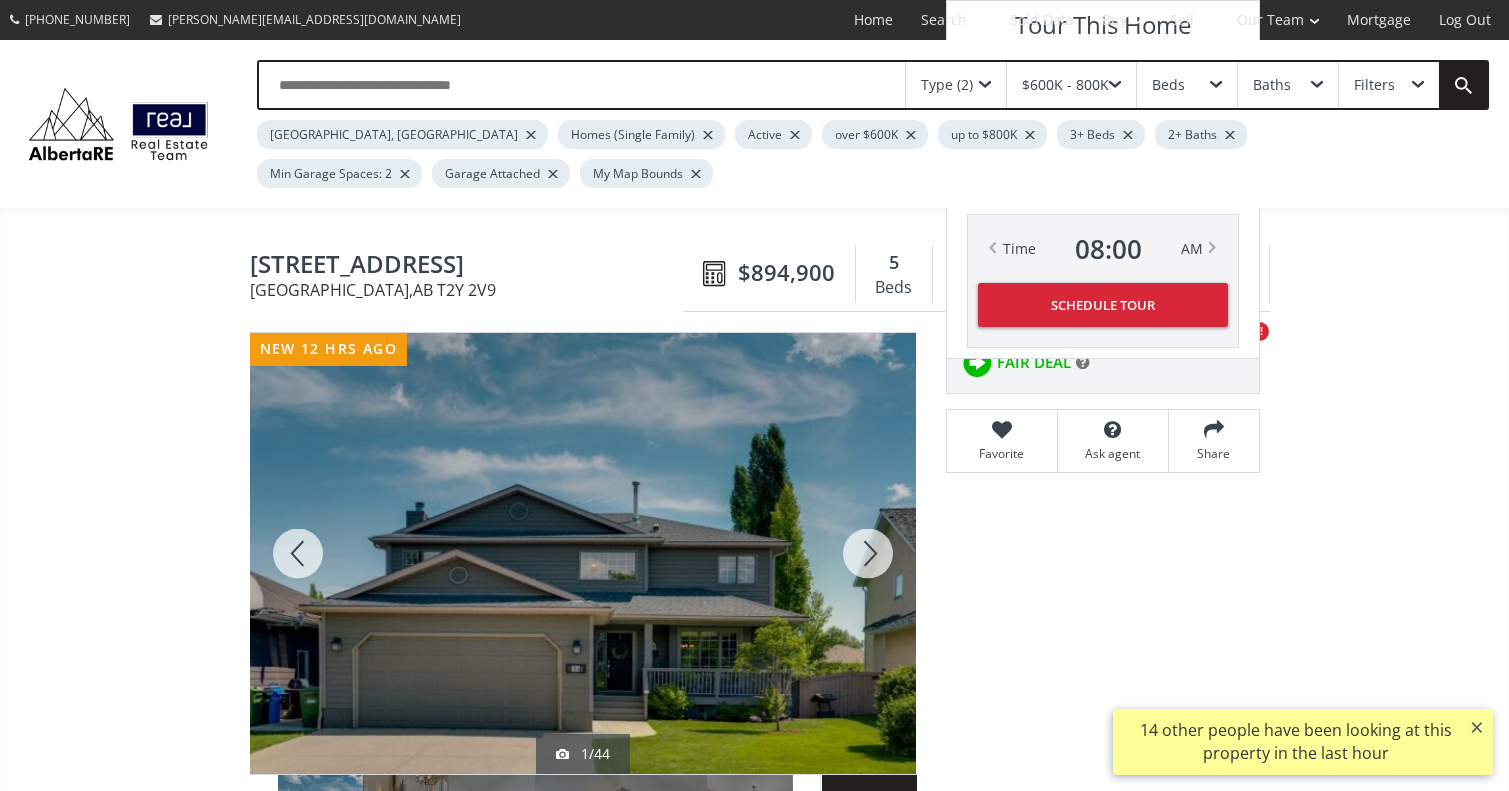 scroll, scrollTop: 1320, scrollLeft: 0, axis: vertical 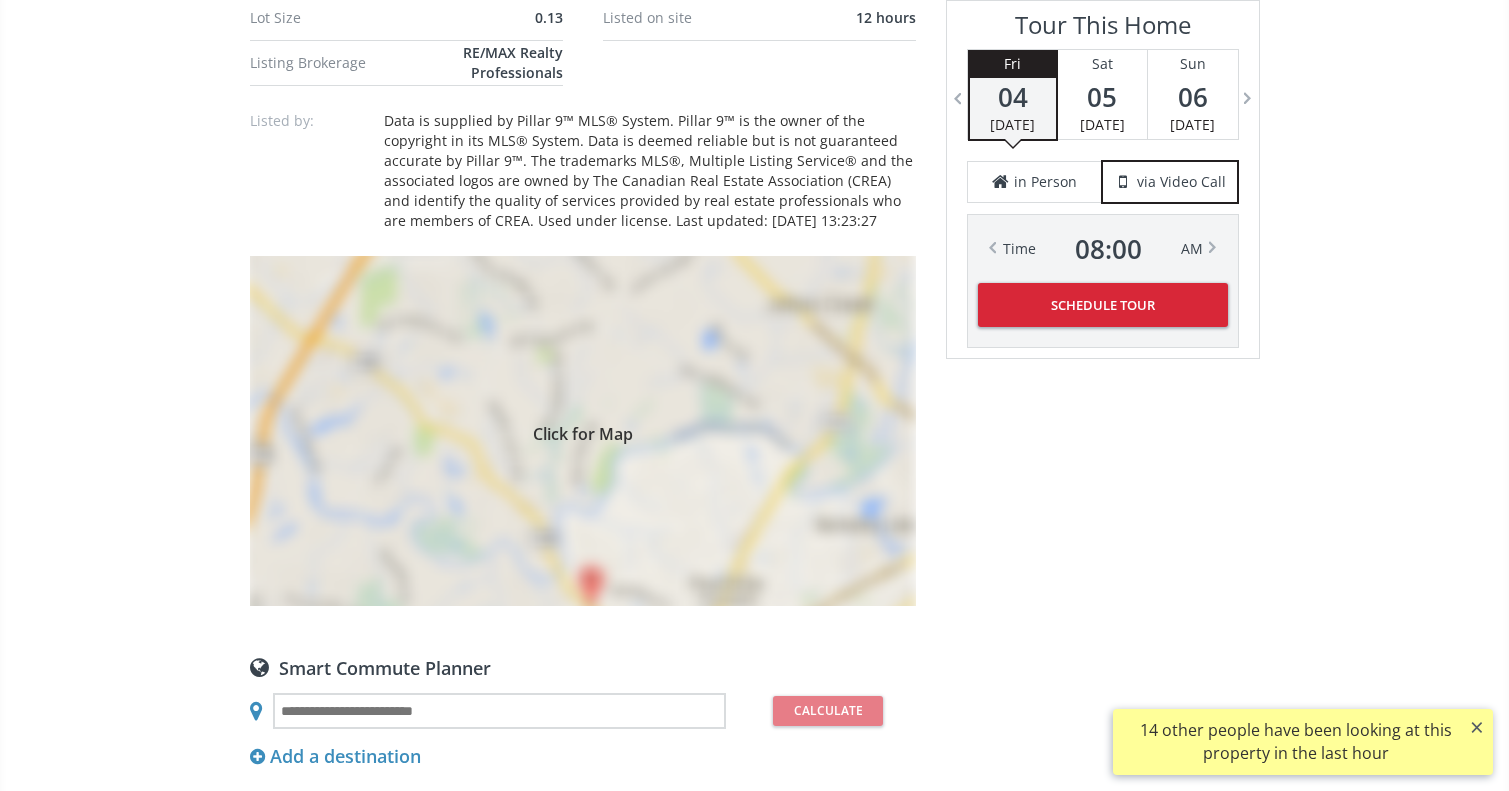 click on "Click for Map" at bounding box center [583, 431] 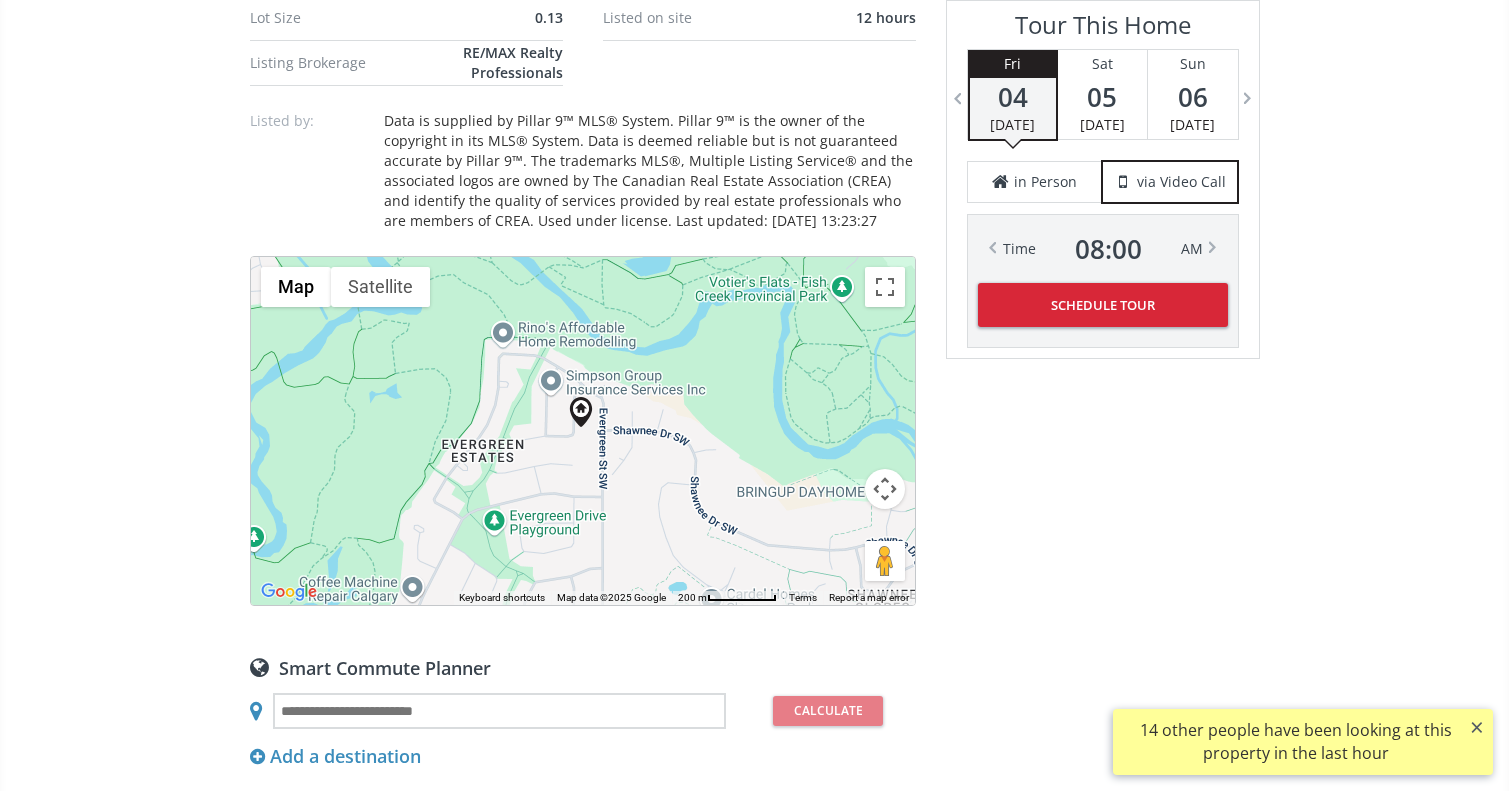 click at bounding box center (885, 489) 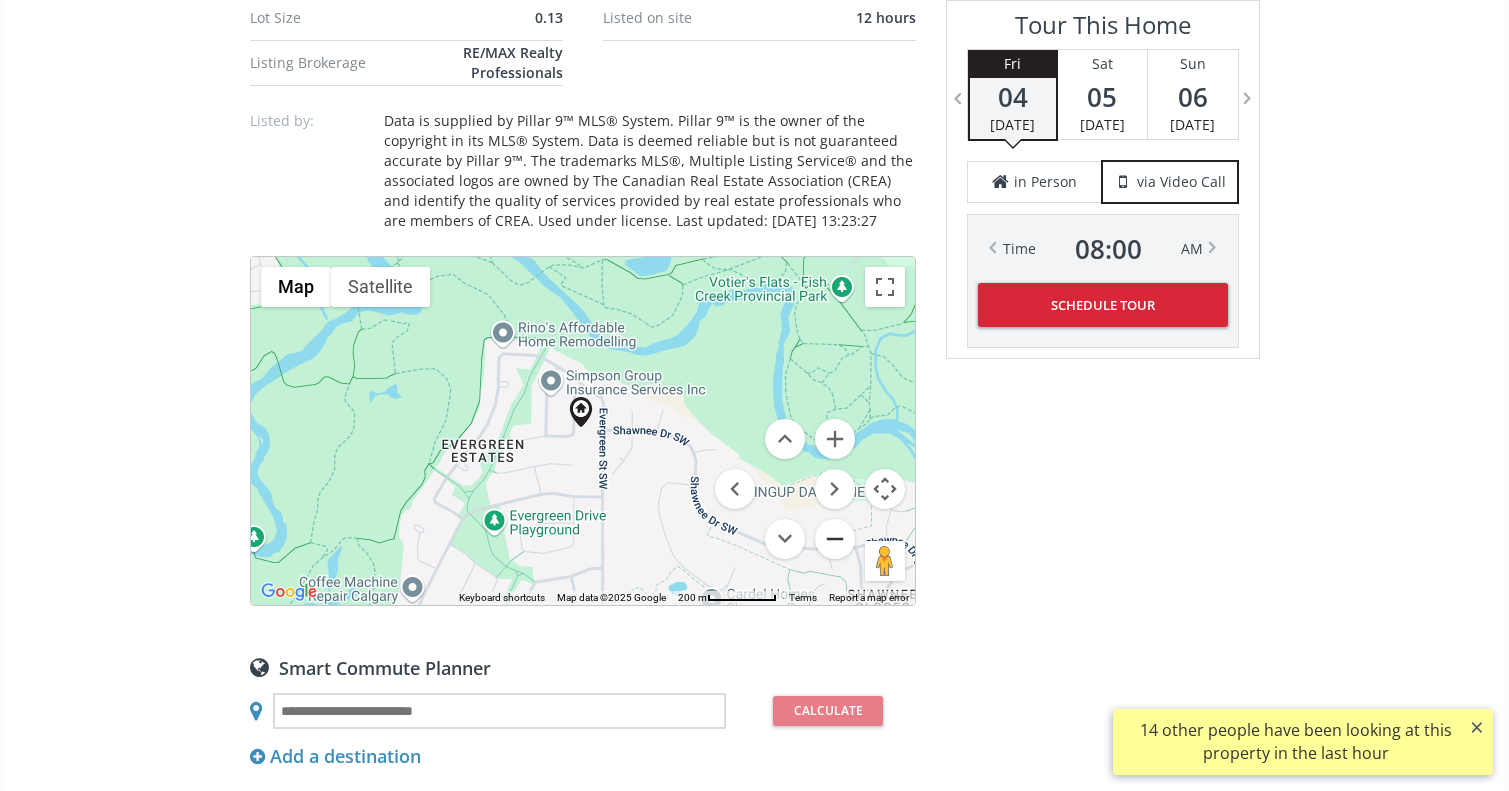click at bounding box center [835, 539] 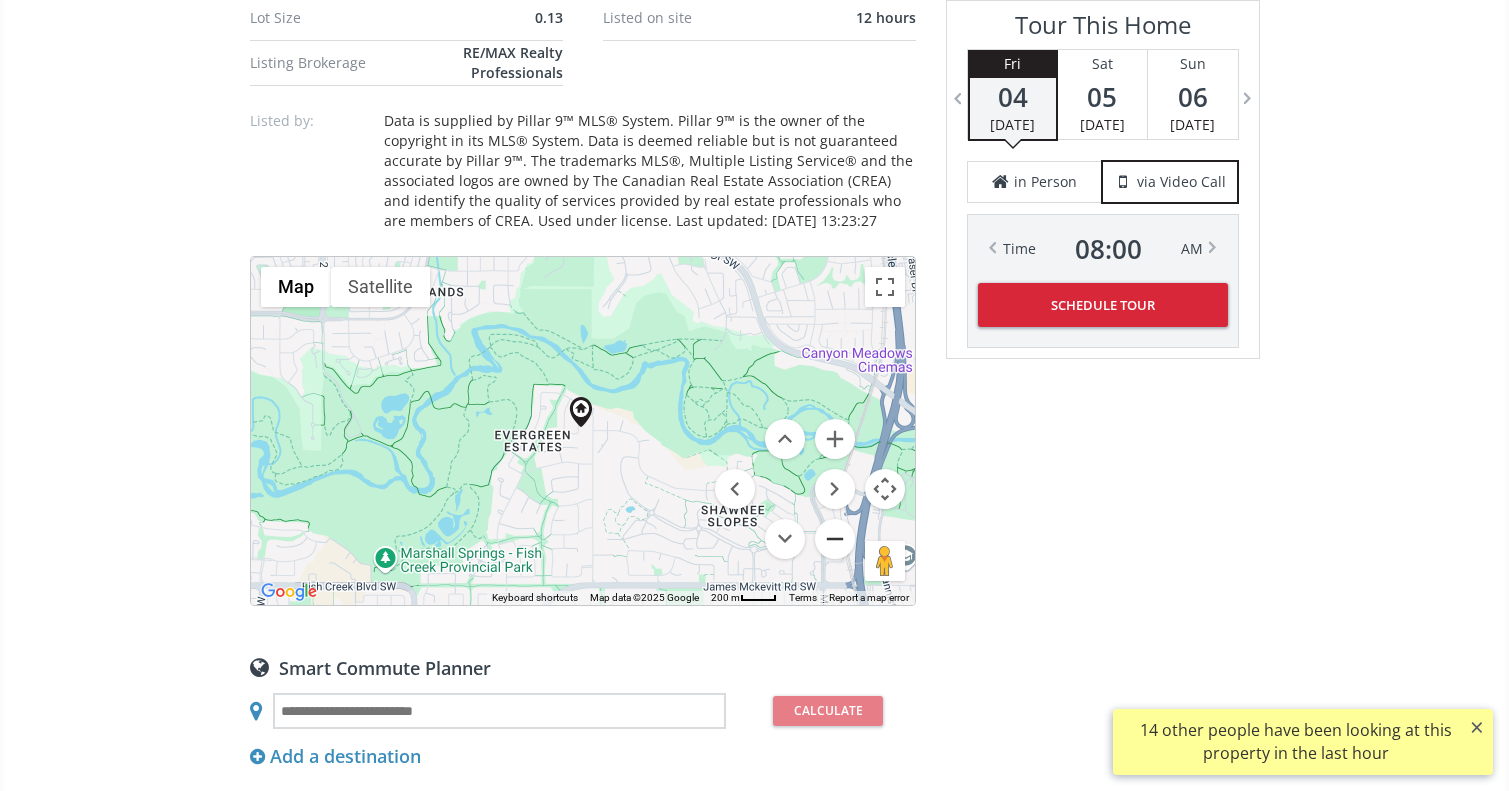 click at bounding box center (835, 539) 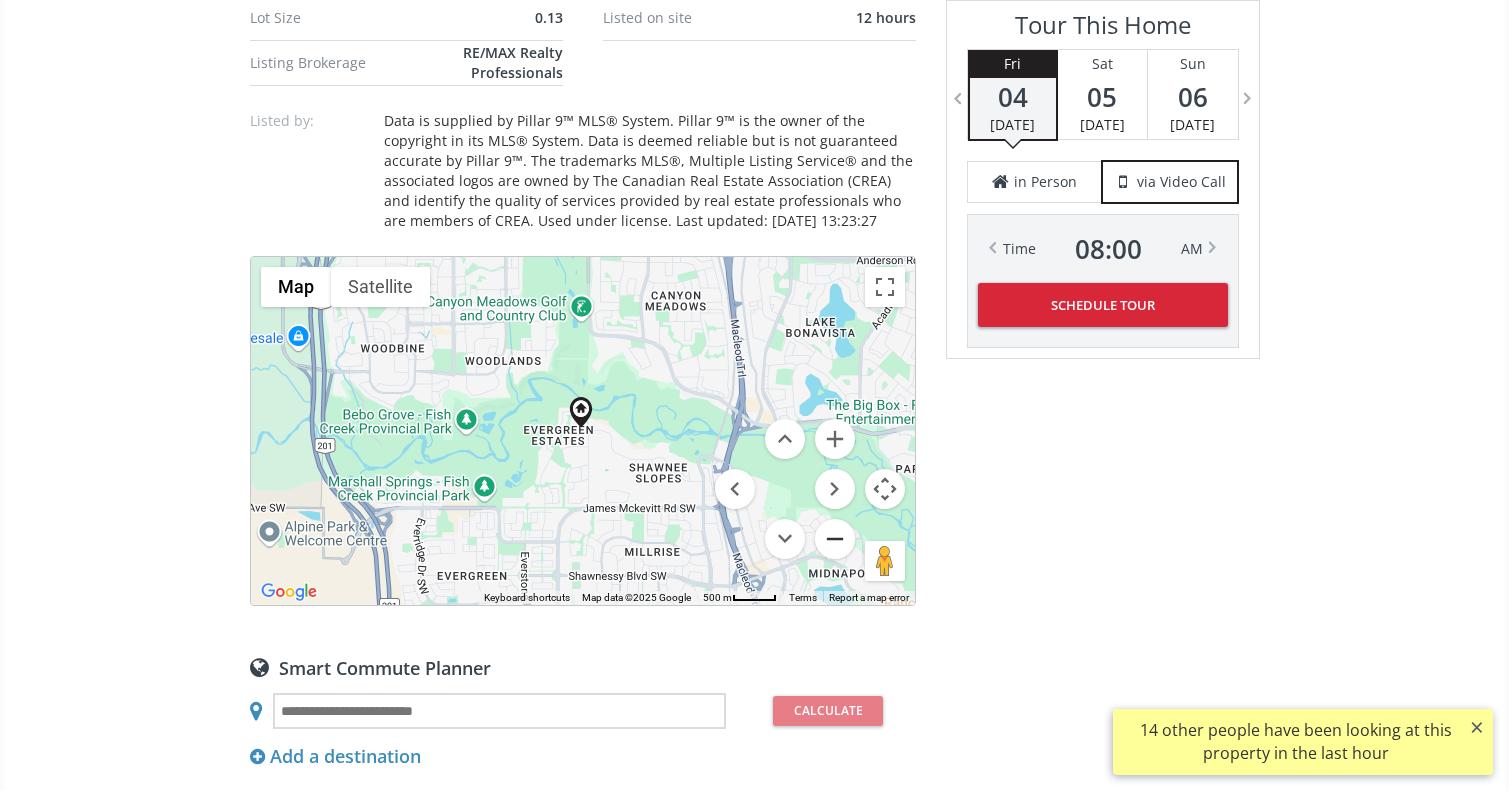 click at bounding box center [835, 539] 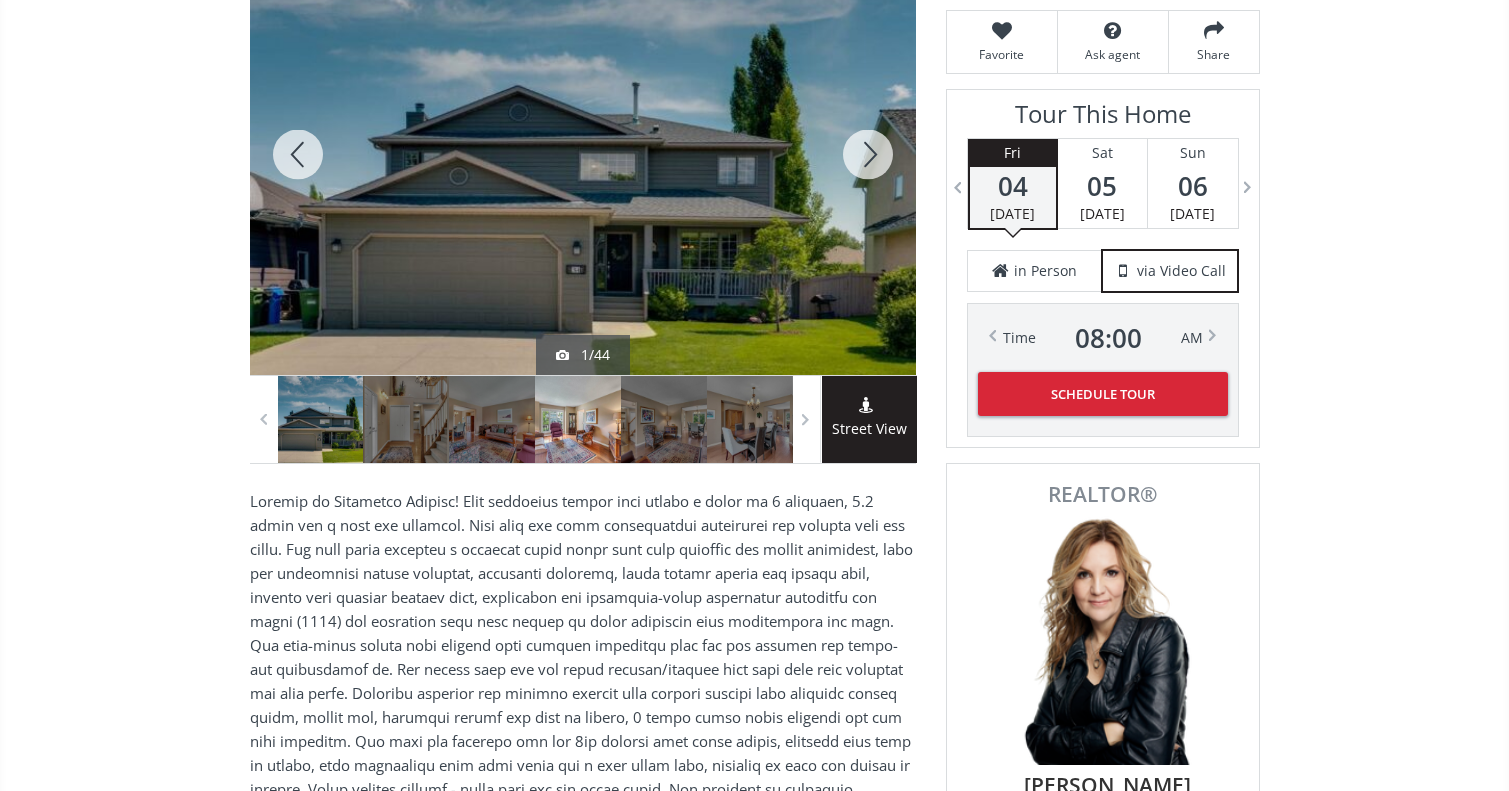 scroll, scrollTop: 423, scrollLeft: 0, axis: vertical 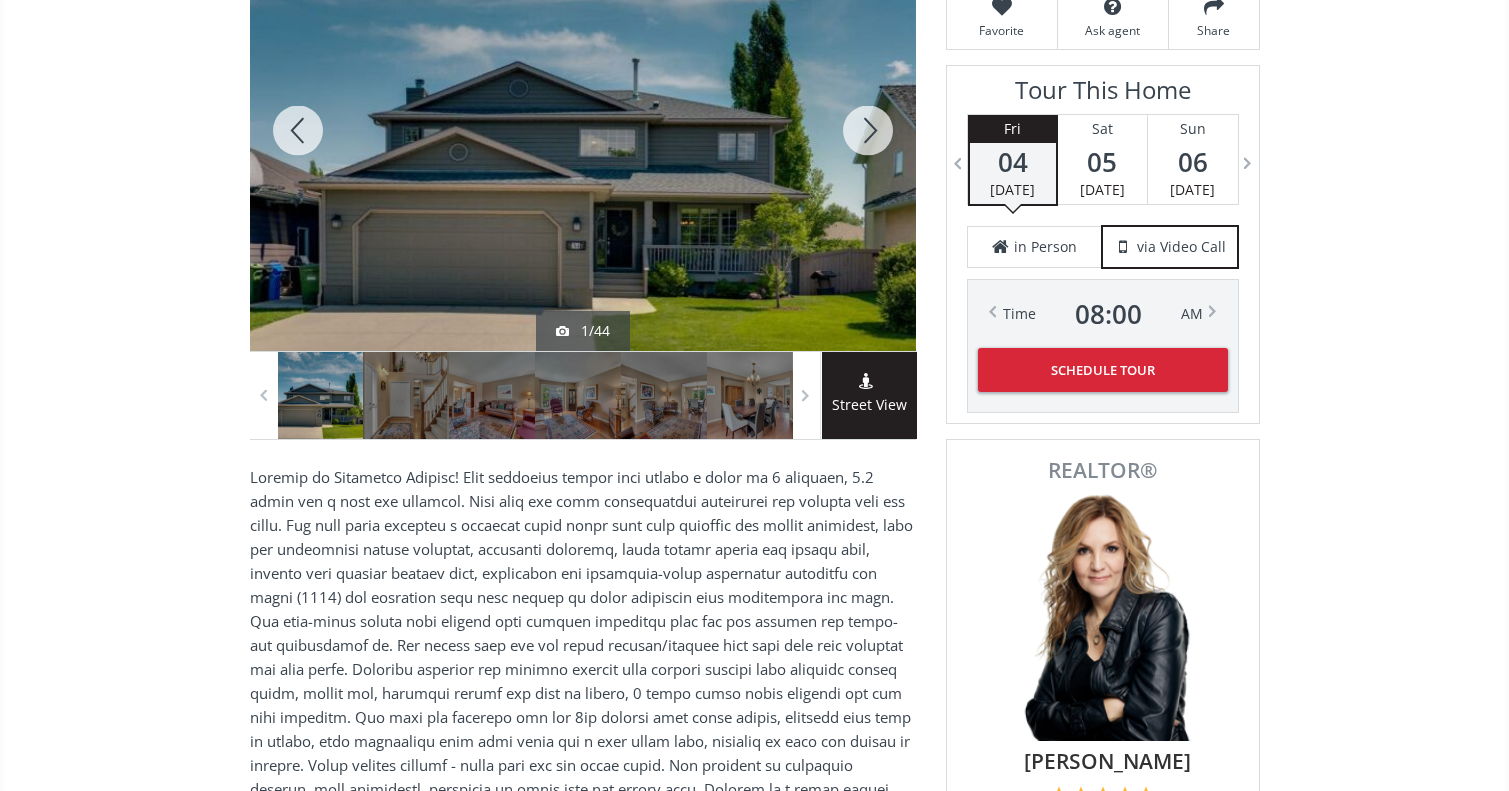 click at bounding box center [868, 130] 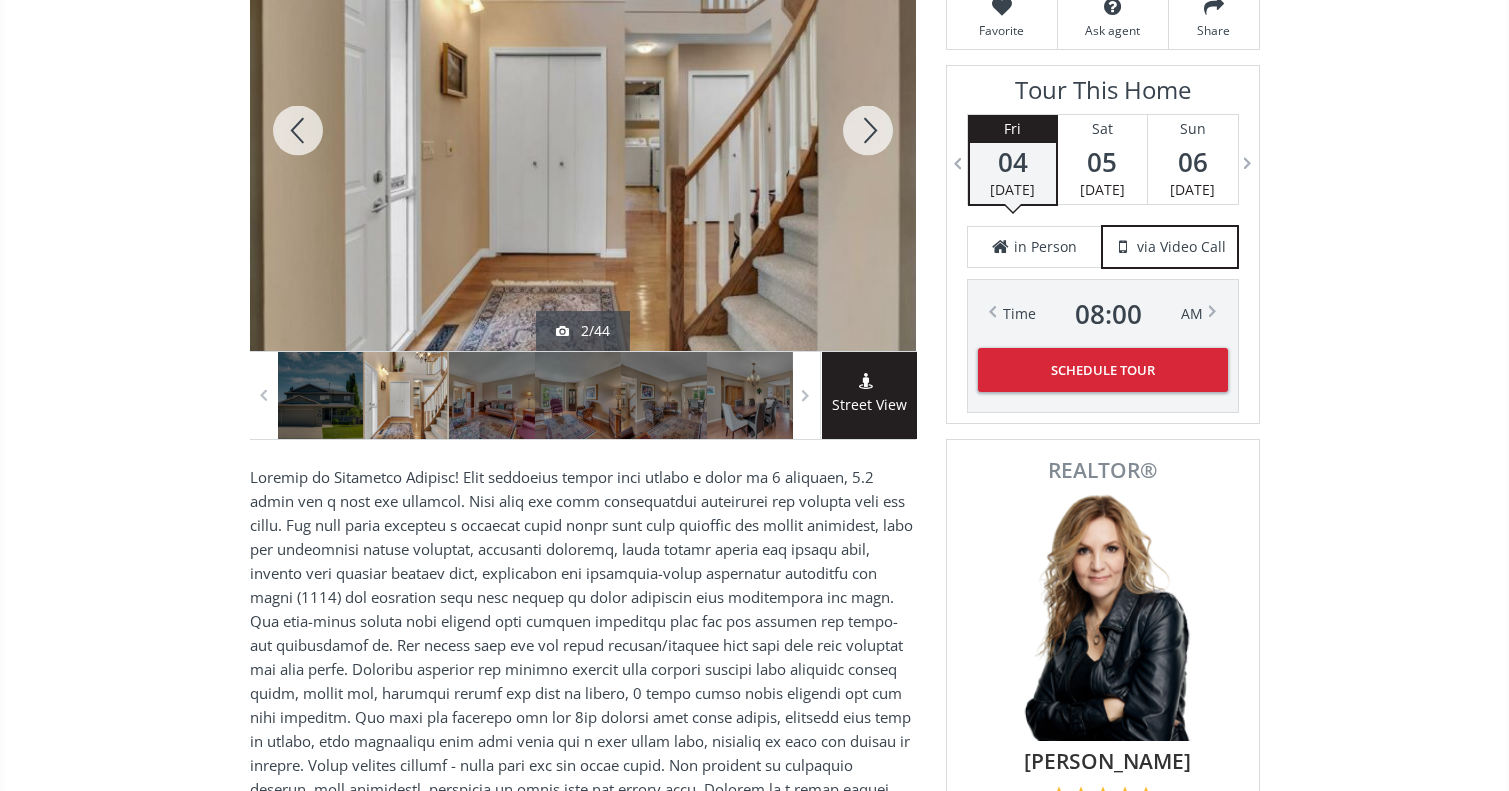 click at bounding box center (868, 130) 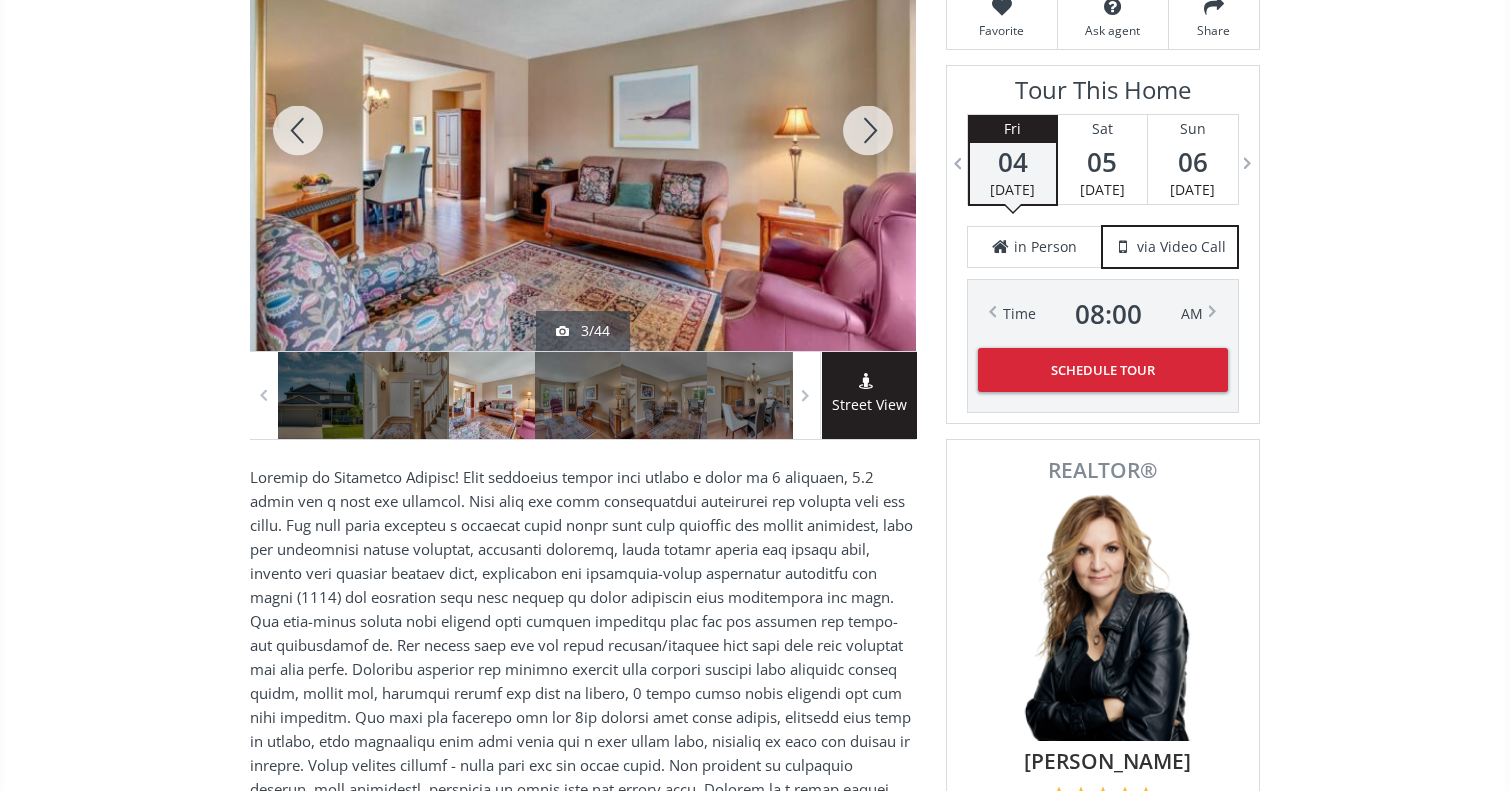 click at bounding box center [868, 130] 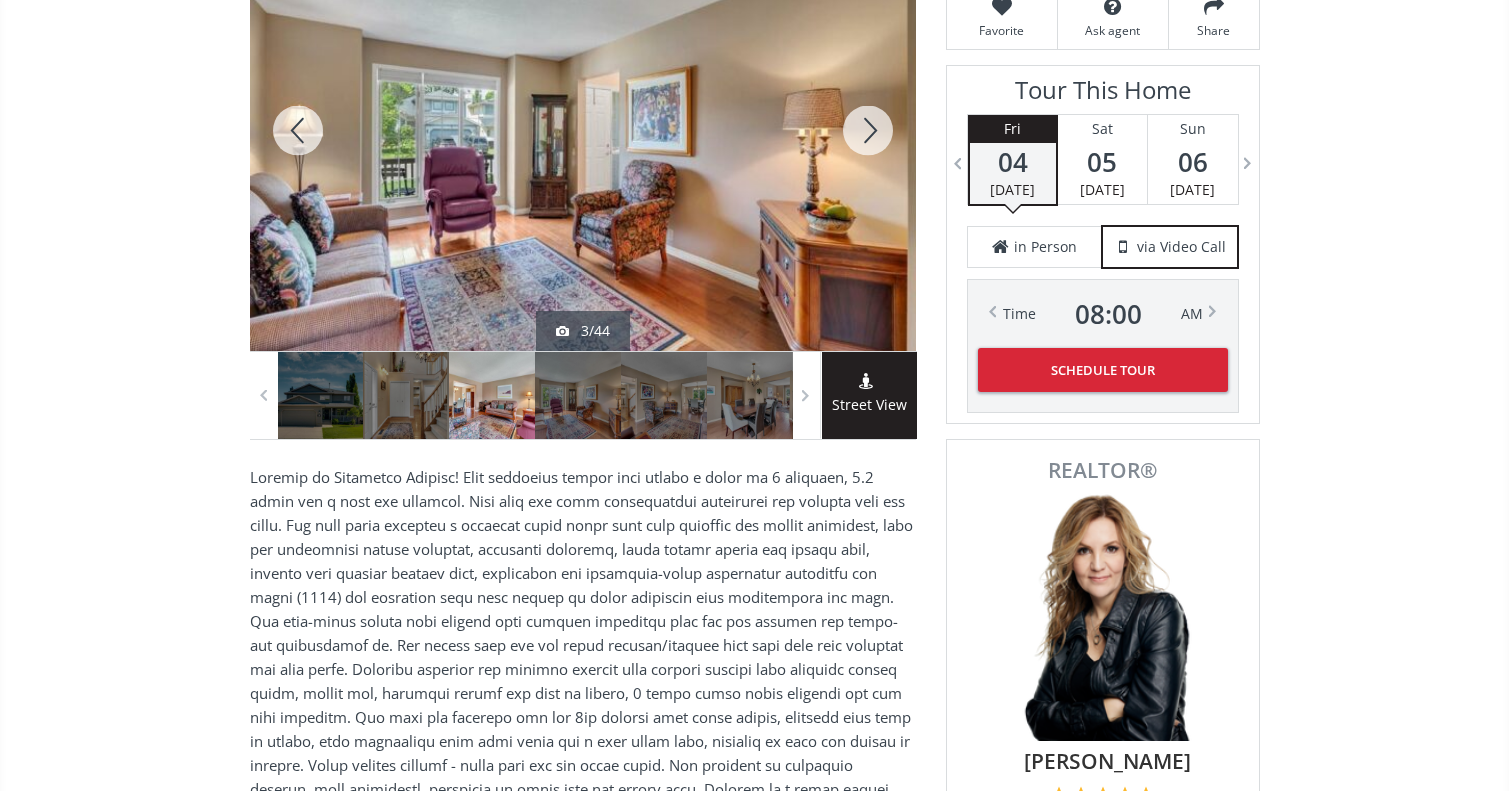 click at bounding box center [868, 130] 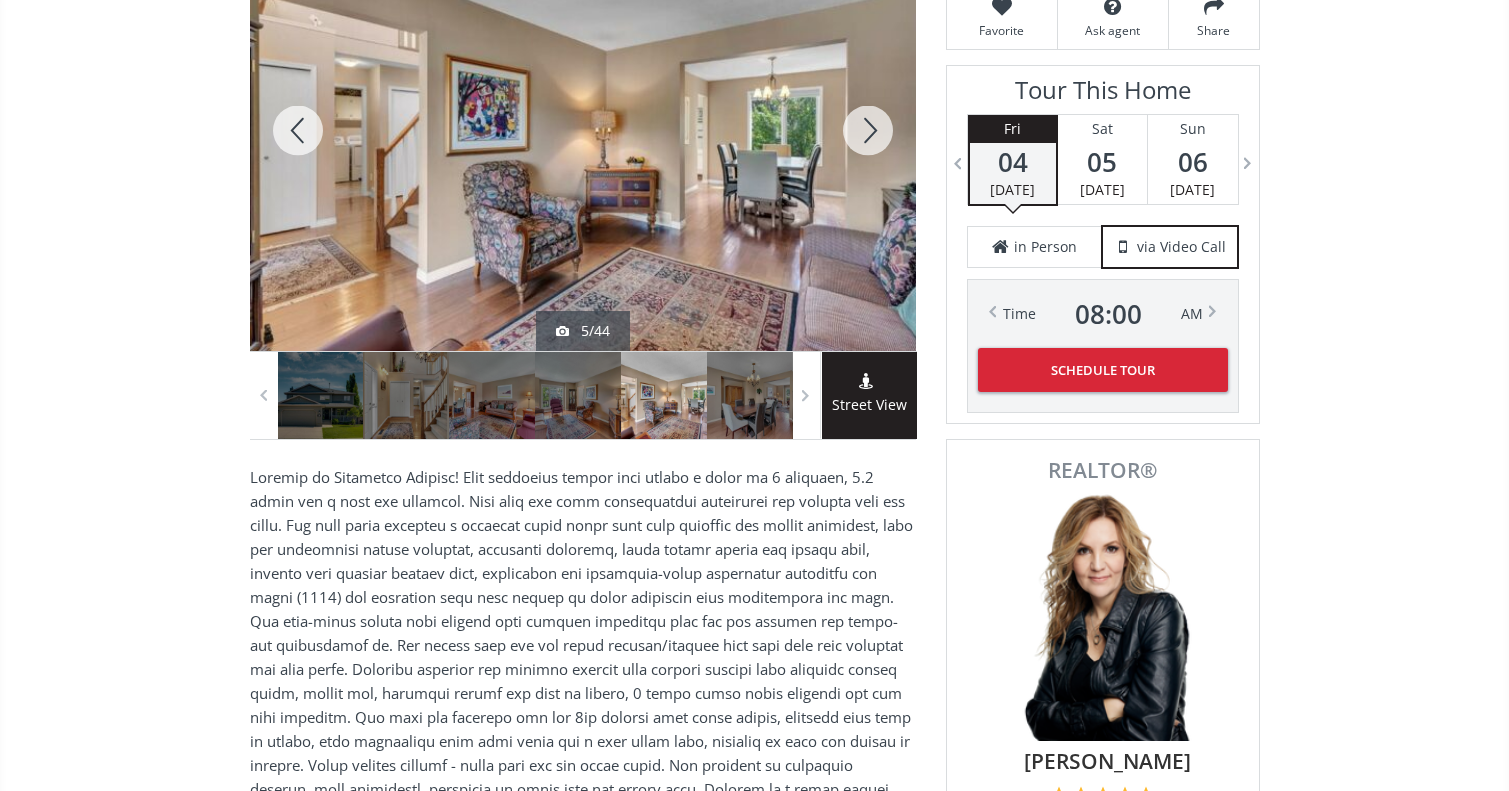 click at bounding box center [868, 130] 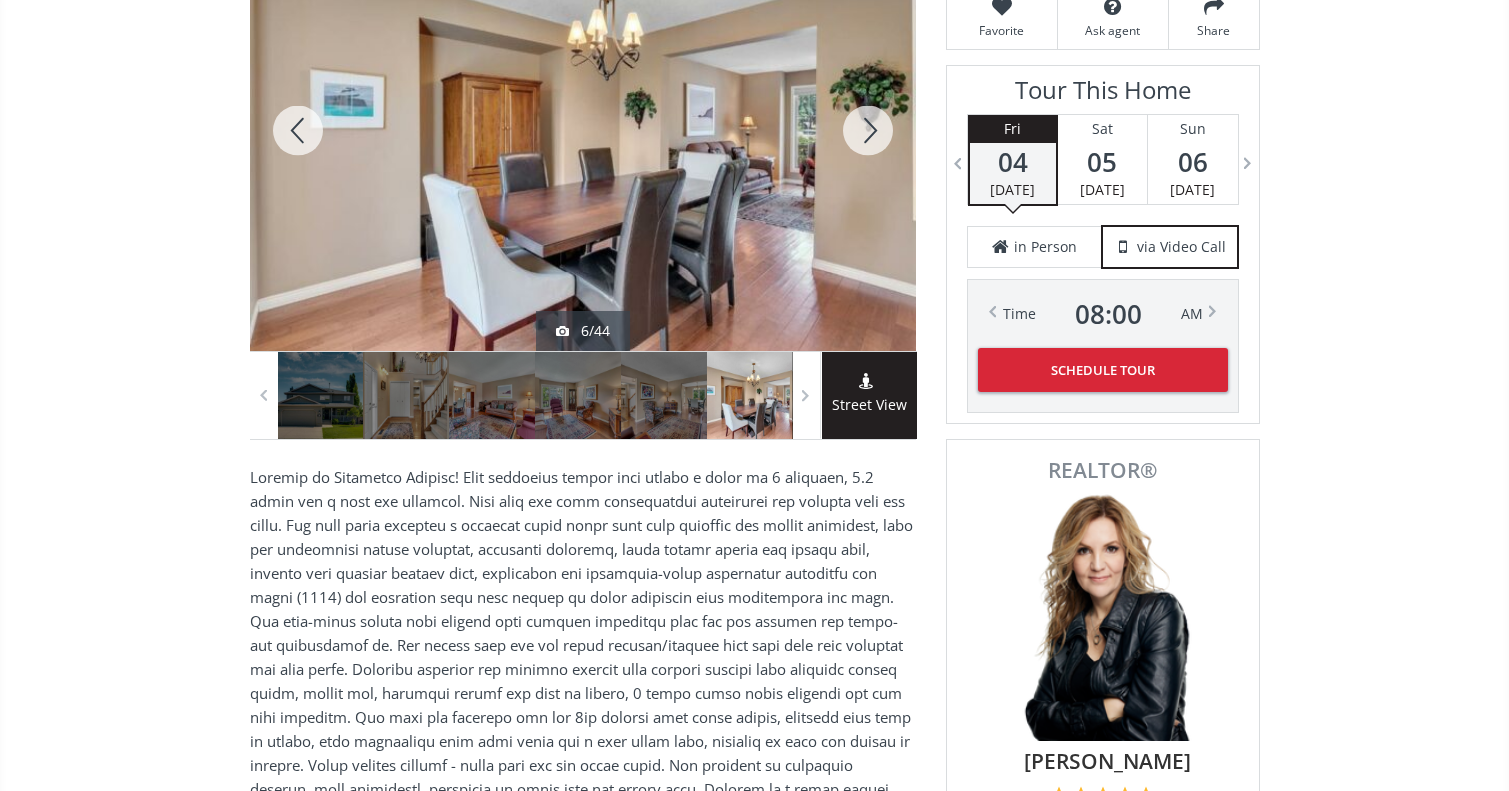 click at bounding box center (868, 130) 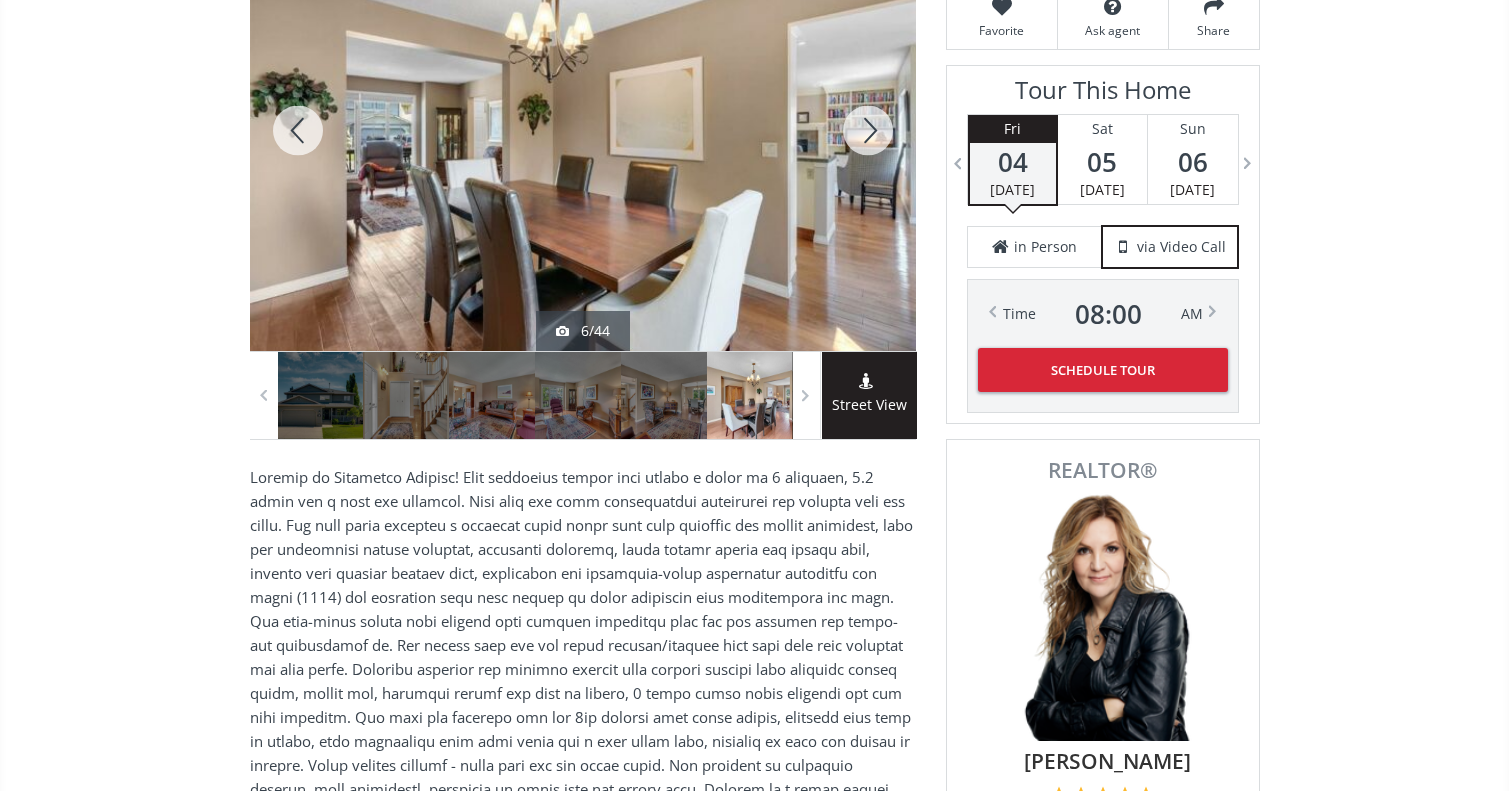 click at bounding box center (868, 130) 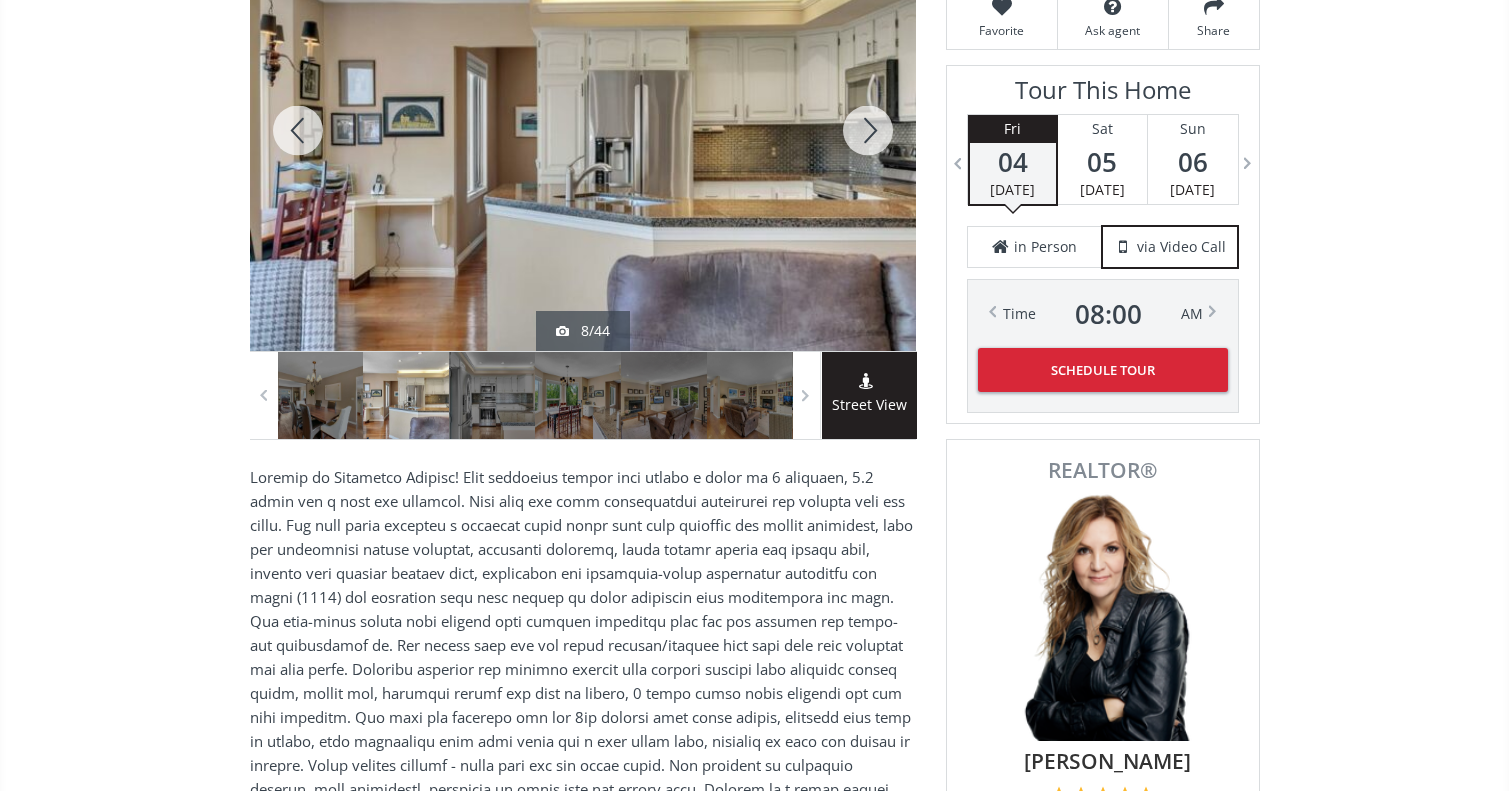 click at bounding box center (868, 130) 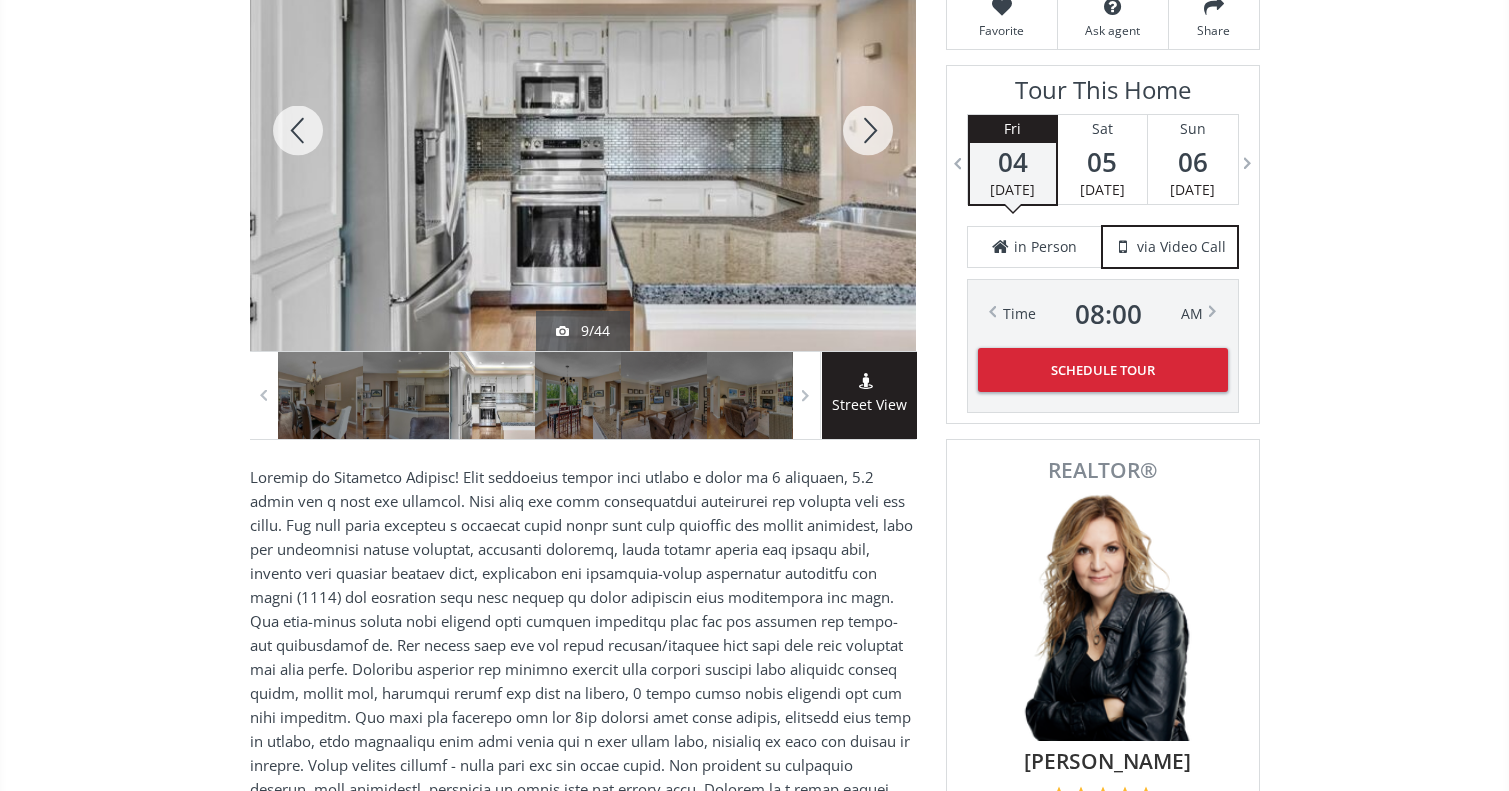 click at bounding box center [868, 130] 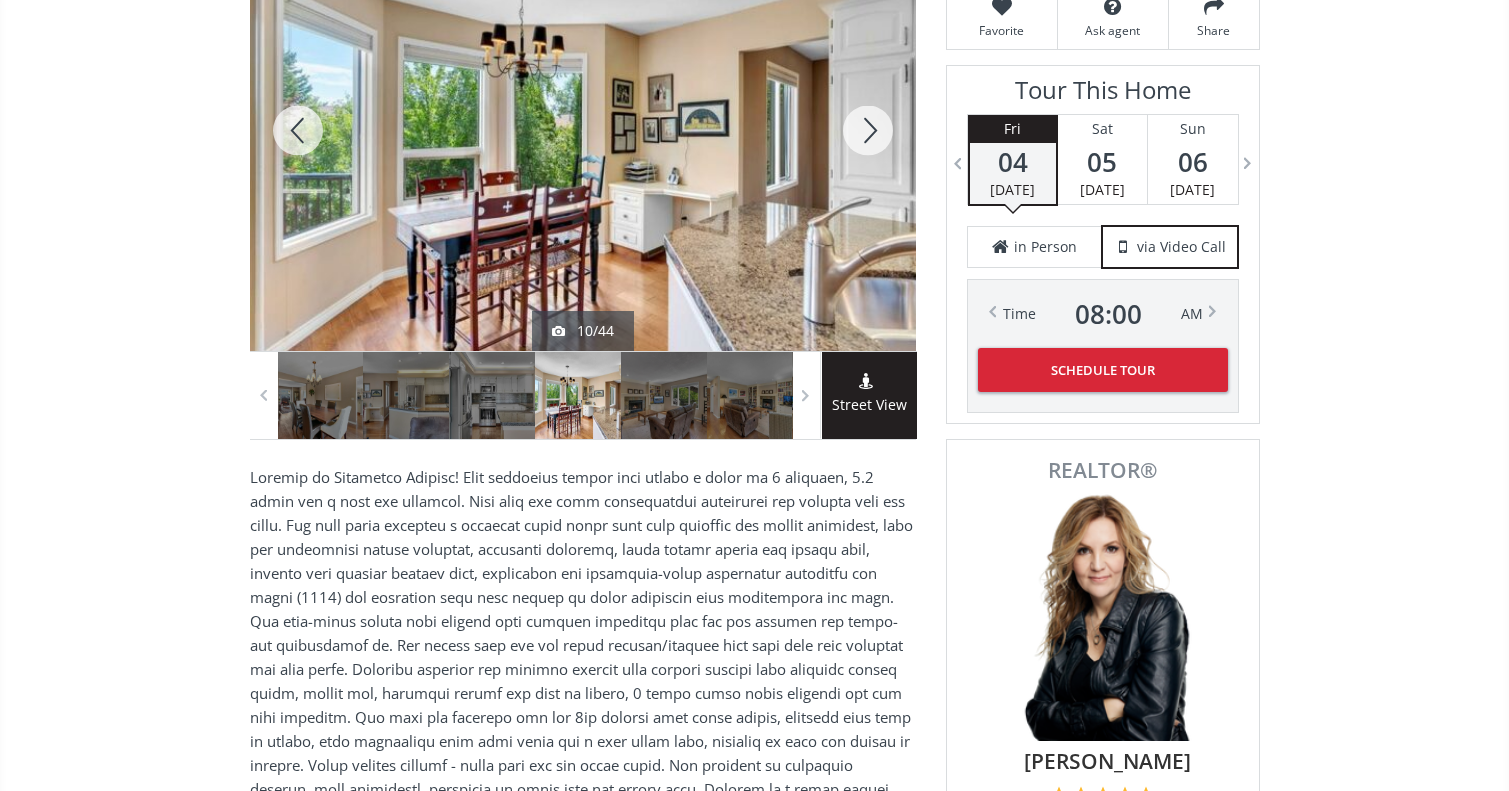 click at bounding box center [868, 130] 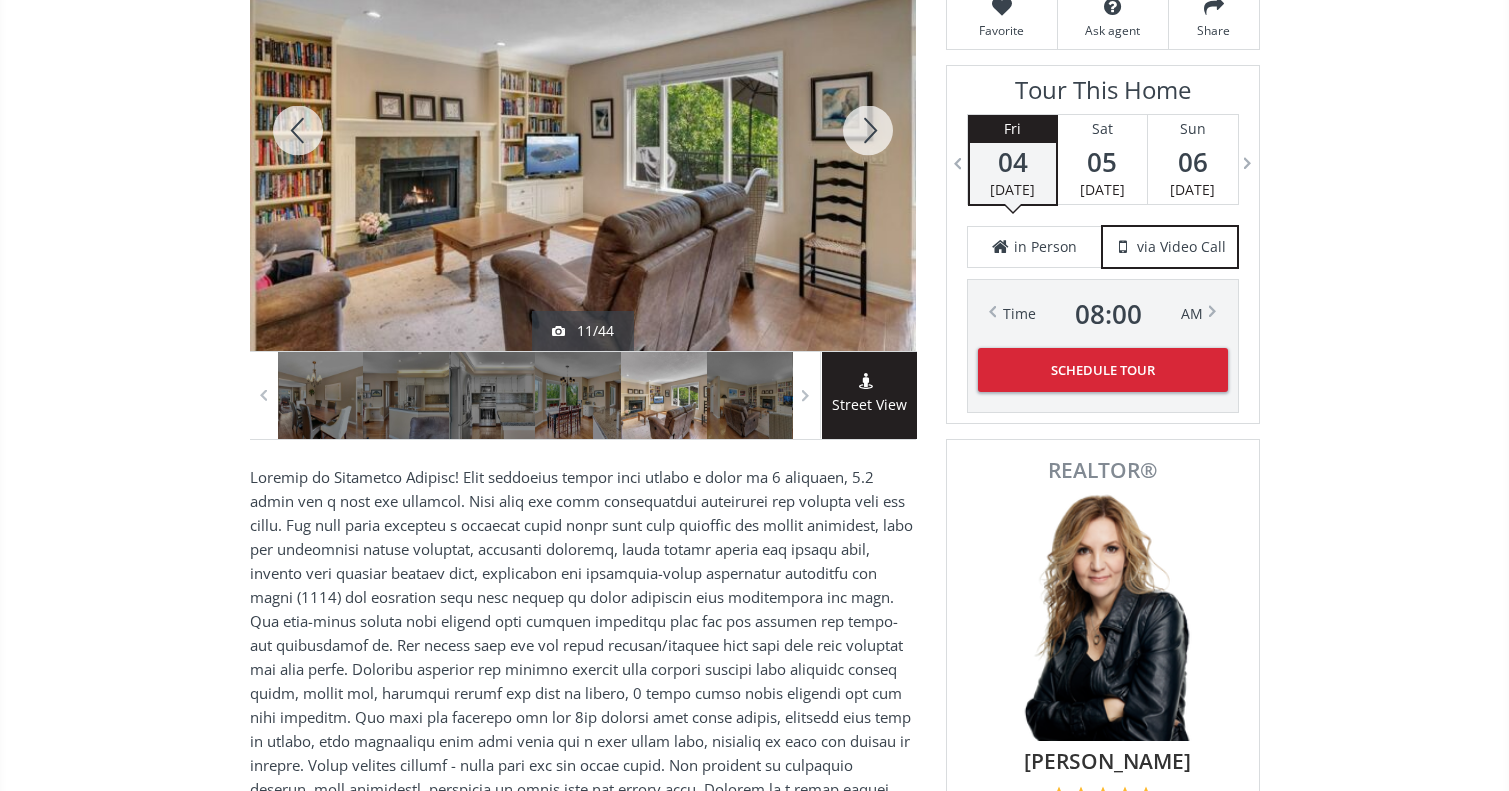 click at bounding box center (868, 130) 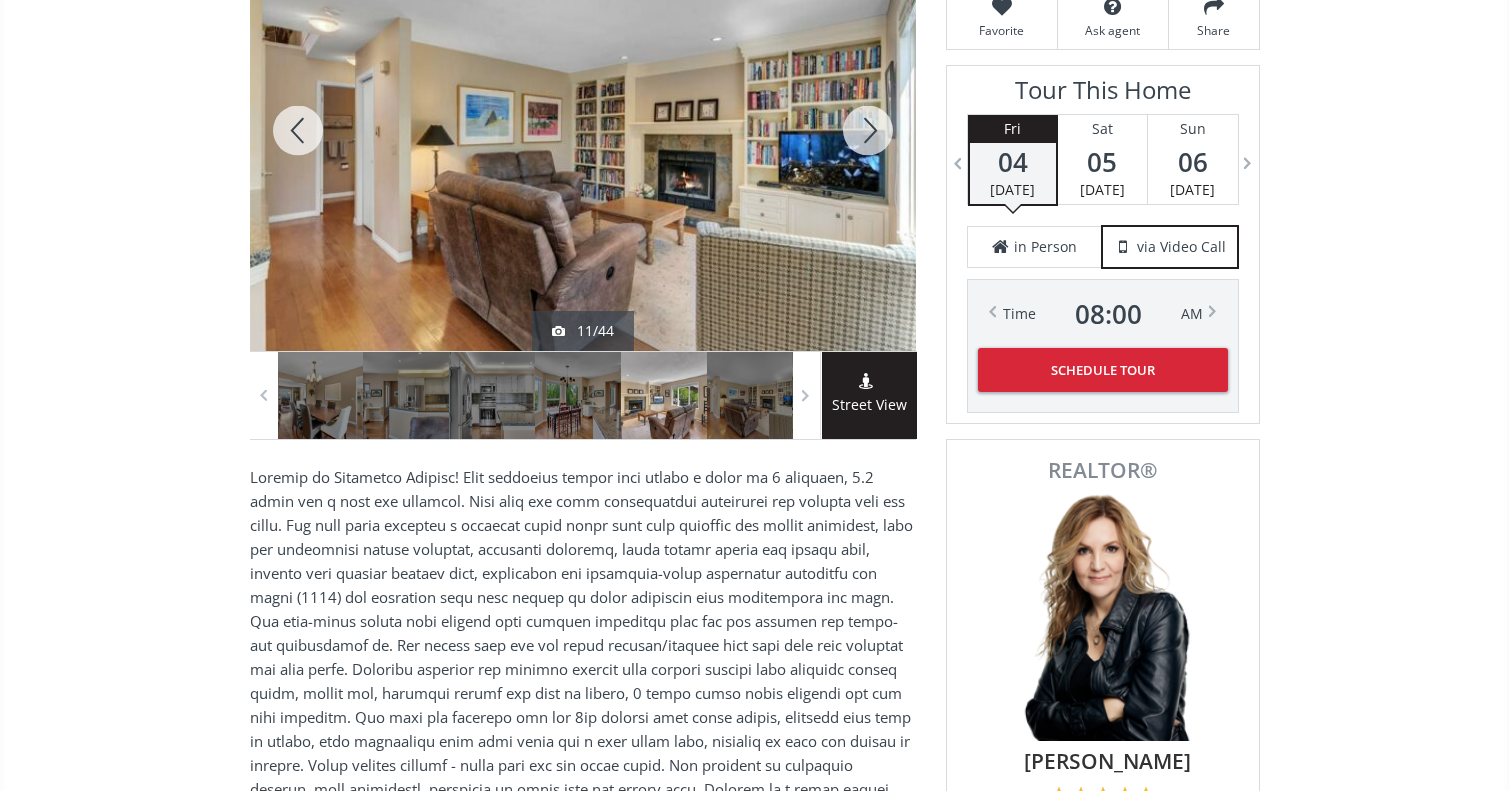 click at bounding box center (868, 130) 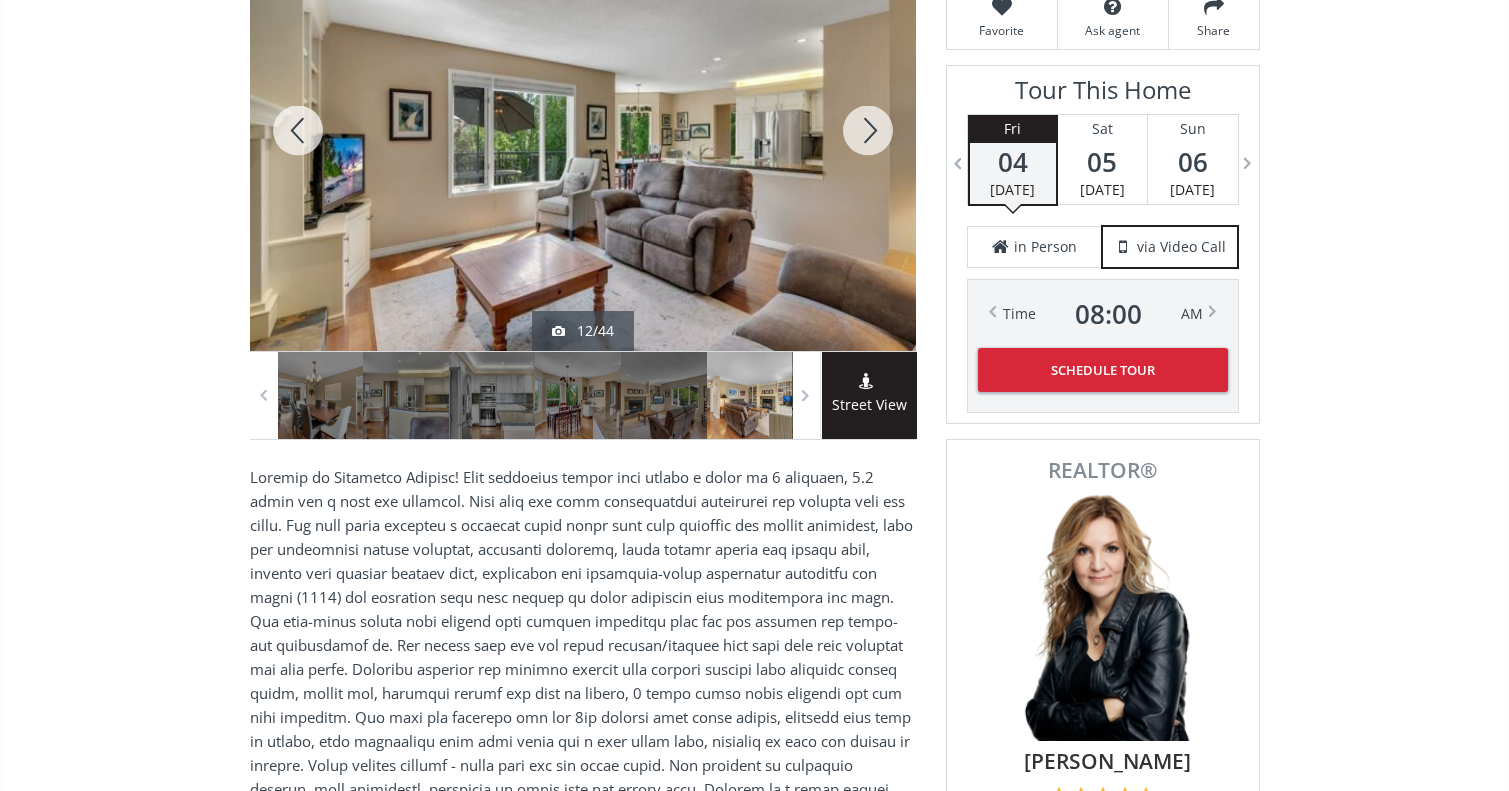 click at bounding box center (868, 130) 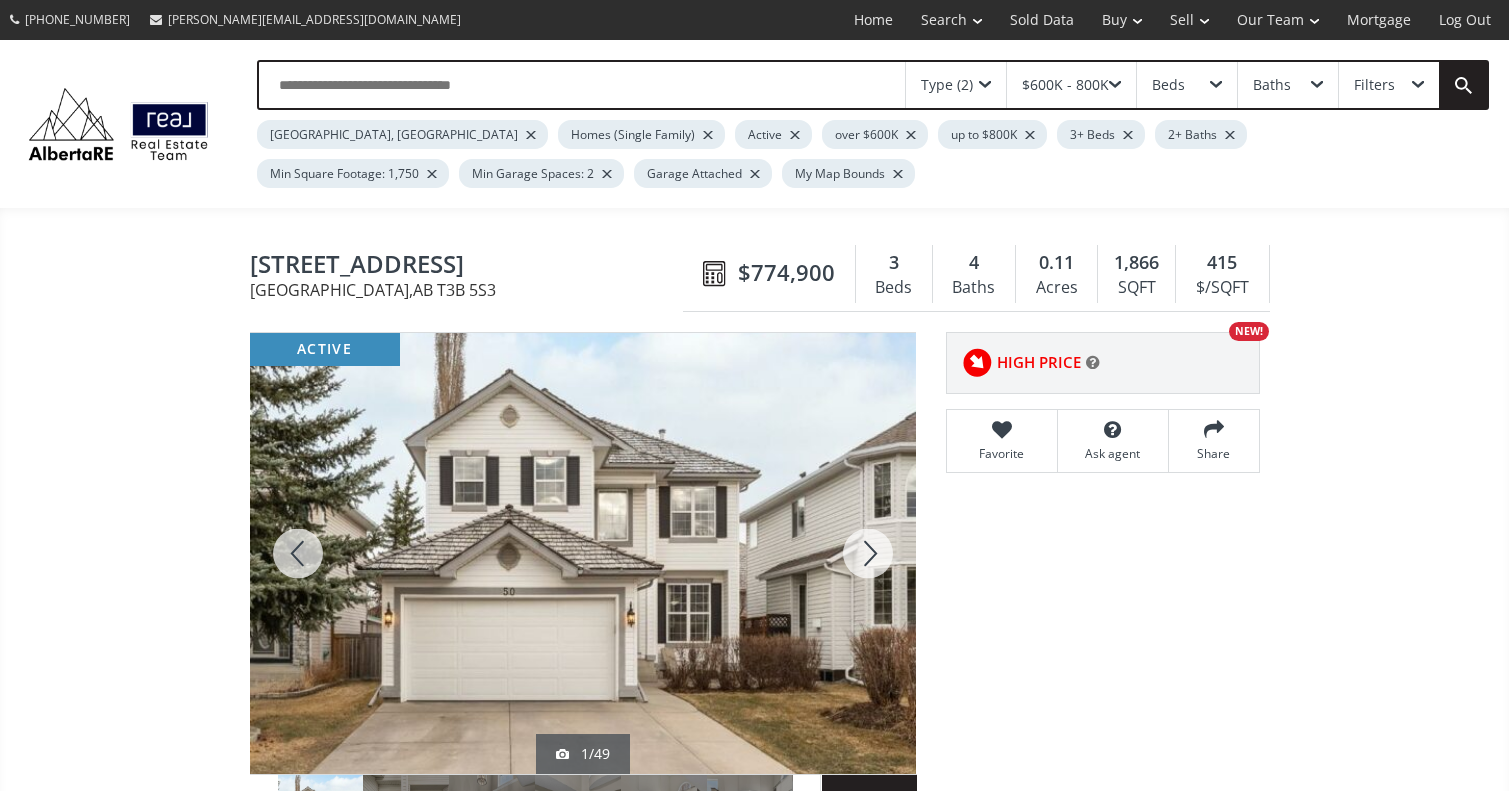 scroll, scrollTop: 0, scrollLeft: 0, axis: both 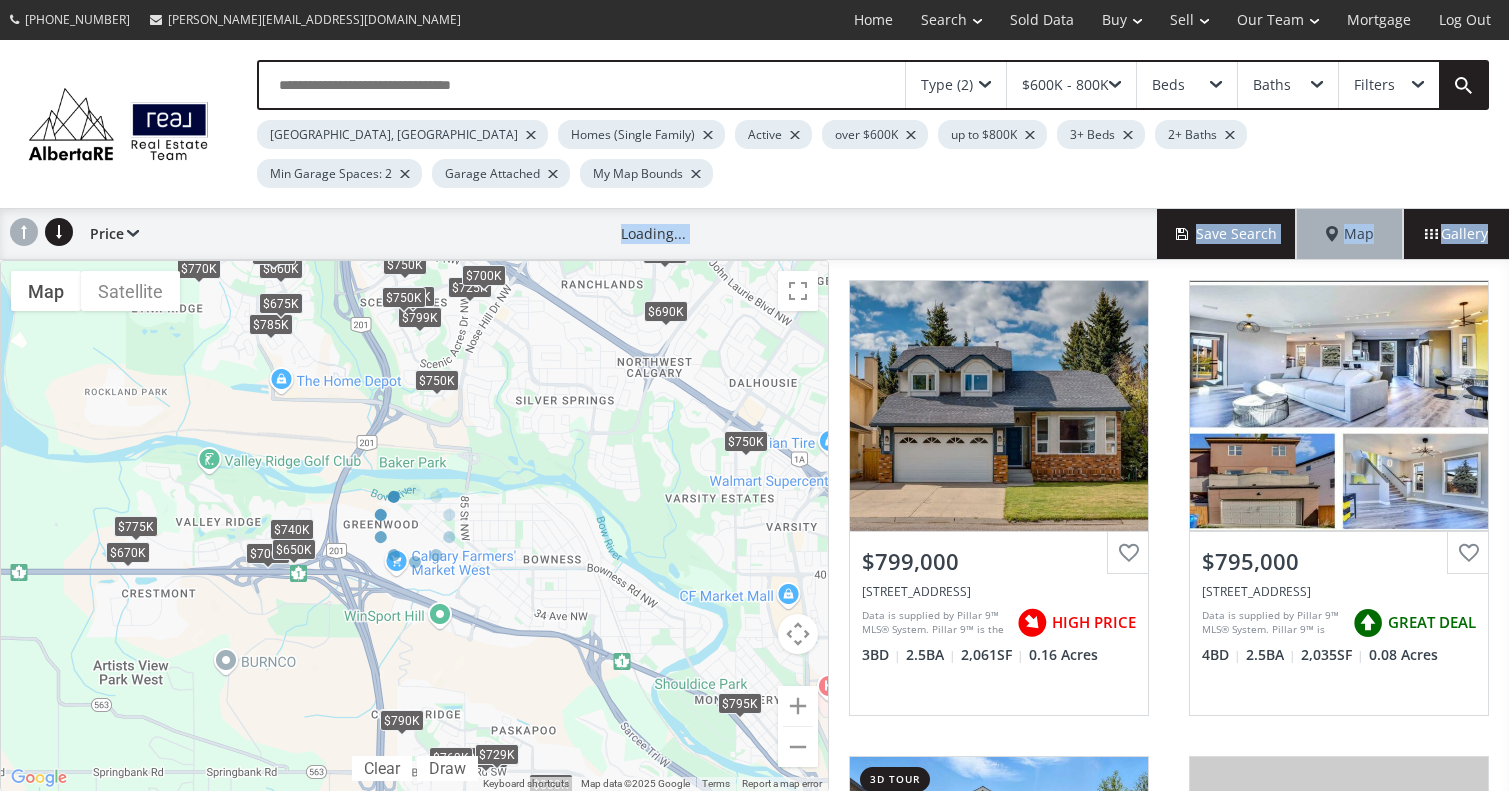 drag, startPoint x: 516, startPoint y: 391, endPoint x: 515, endPoint y: 235, distance: 156.0032 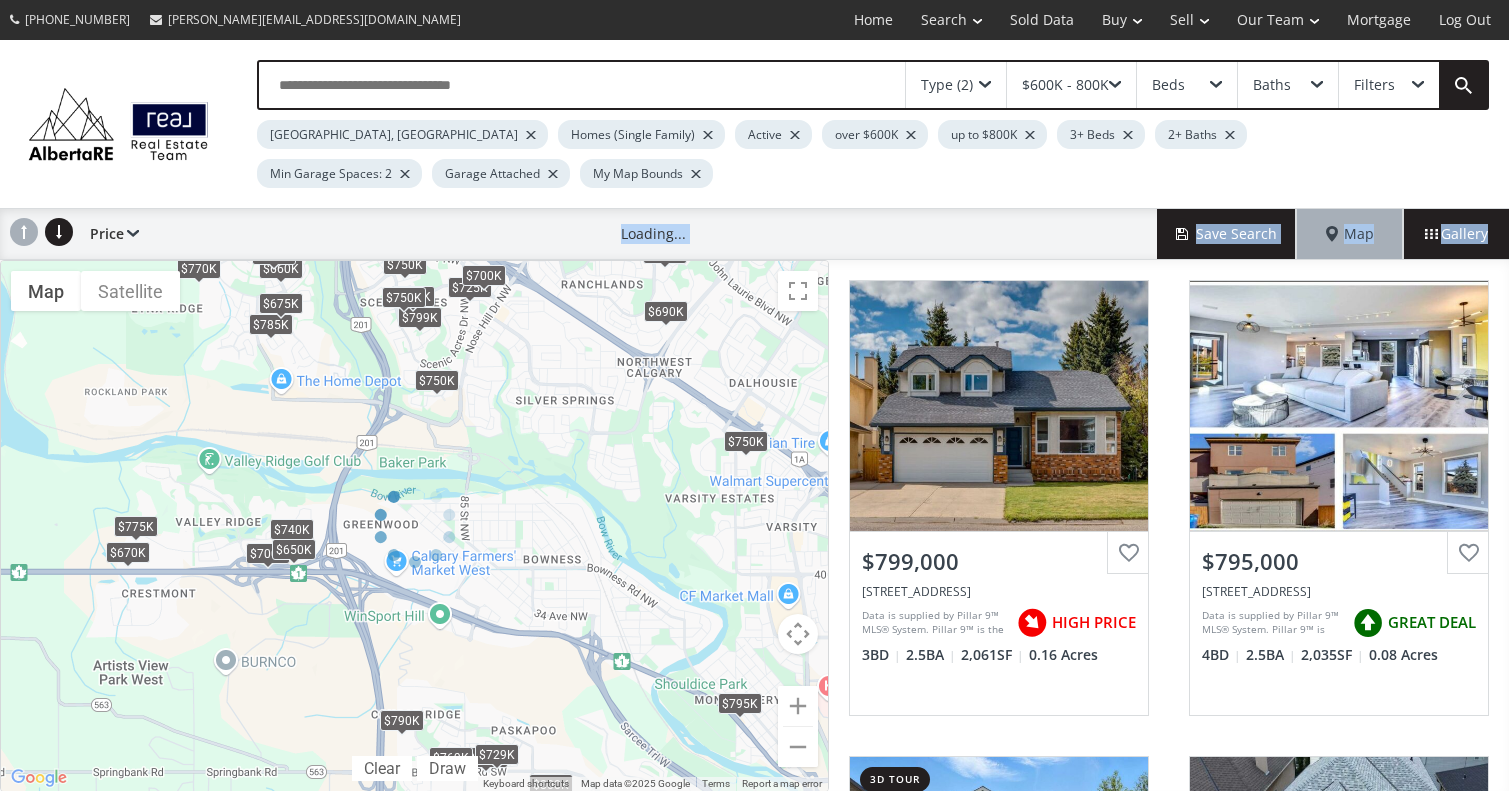 click on "Type   (2) $600K - 800K Beds Baths Filters [GEOGRAPHIC_DATA], [GEOGRAPHIC_DATA] Homes (Single Family) Active over $600K up to $800K 3+ Beds 2+ Baths Min Garage Spaces: 2 Garage Attached My Map Bounds Price Price SQFT Bedrooms Bathrooms Days on site Year built Lot size Price reduced Deal ratings Loading... Save Search Map Gallery ← Move left → Move right ↑ Move up ↓ Move down + Zoom in - Zoom out Home Jump left by 75% End Jump right by 75% Page Up Jump up by 75% Page Down Jump down by 75% To navigate, press the arrow keys. $800K $800K $800K $800K $799K $795K $790K $790K $790K $785K $775K $770K $770K $769K $768K $750K $750K $750K $750K $750K $750K $750K $749K $749K $749K $740K $740K $729K $725K $725K $725K $710K $700K $700K $700K $690K $685K $675K $675K $675K $670K $660K $650K $650K $650K Map Terrain Satellite Labels Clear Draw Keyboard shortcuts Map Data Map data ©2025 Google Map data ©2025 Google 500 m  Click to toggle between metric and imperial units Terms Report a map error [GEOGRAPHIC_DATA] 3" at bounding box center [754, 416] 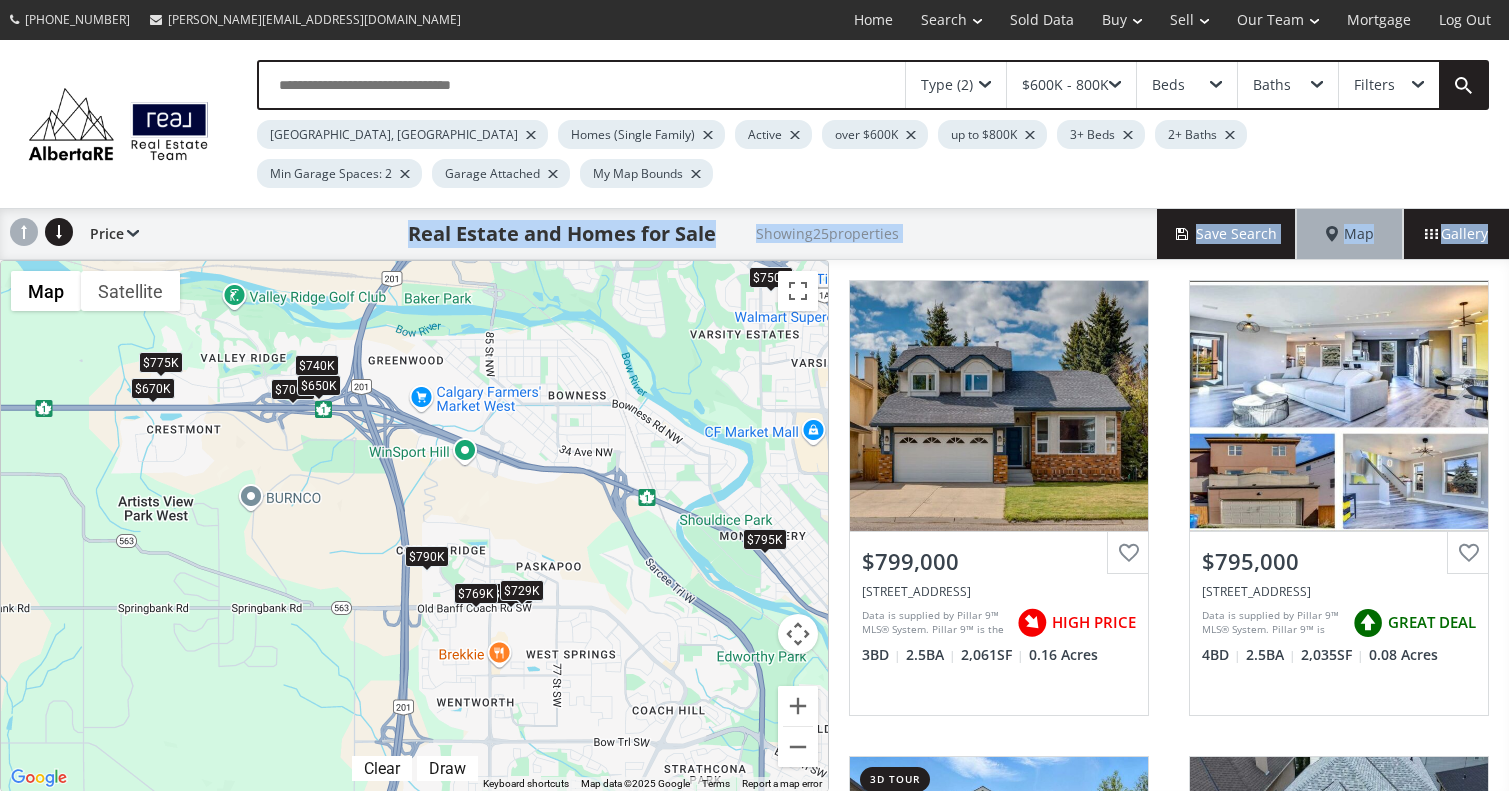 drag, startPoint x: 511, startPoint y: 487, endPoint x: 536, endPoint y: 321, distance: 167.87198 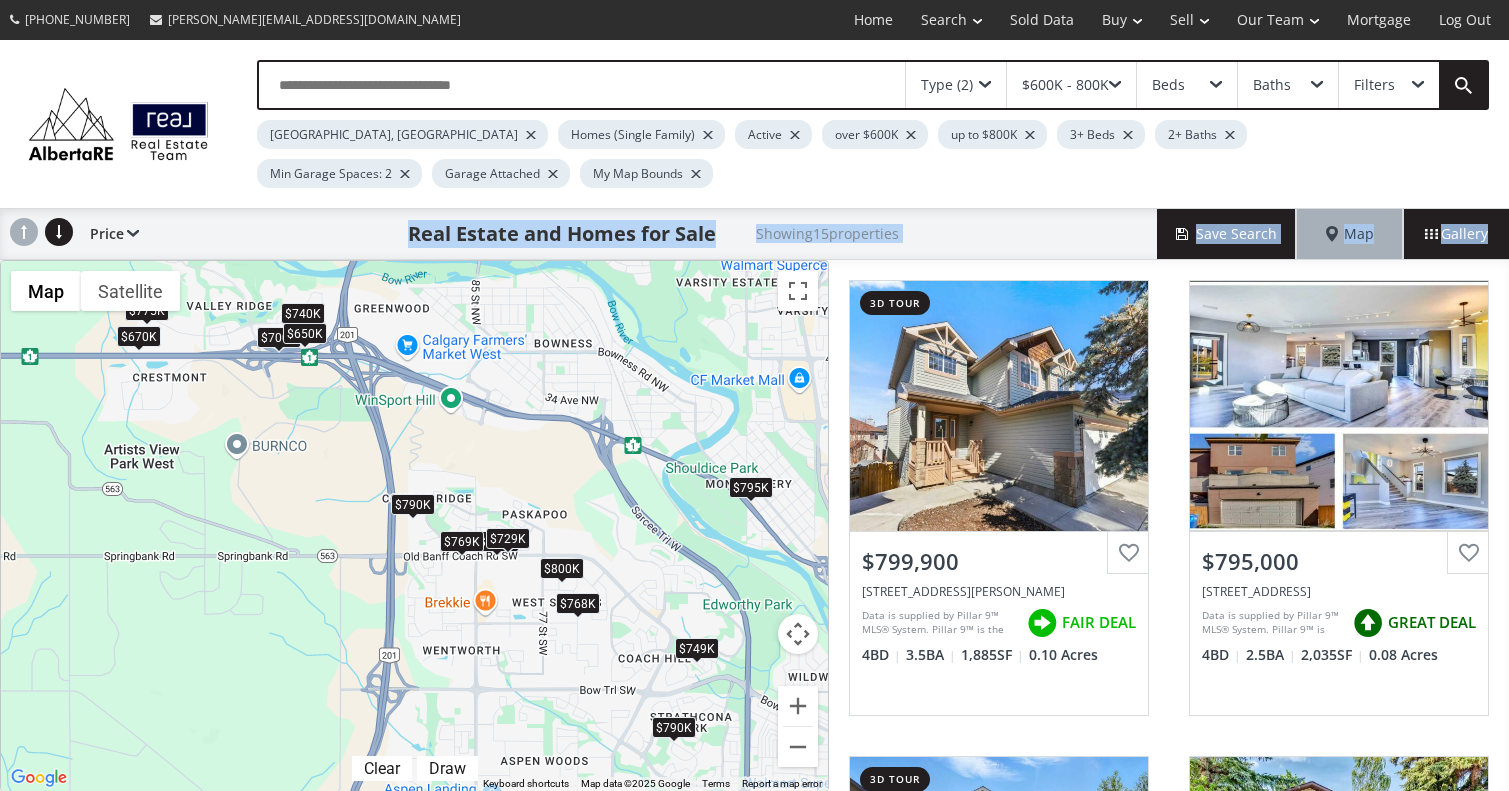 drag, startPoint x: 664, startPoint y: 602, endPoint x: 649, endPoint y: 546, distance: 57.974133 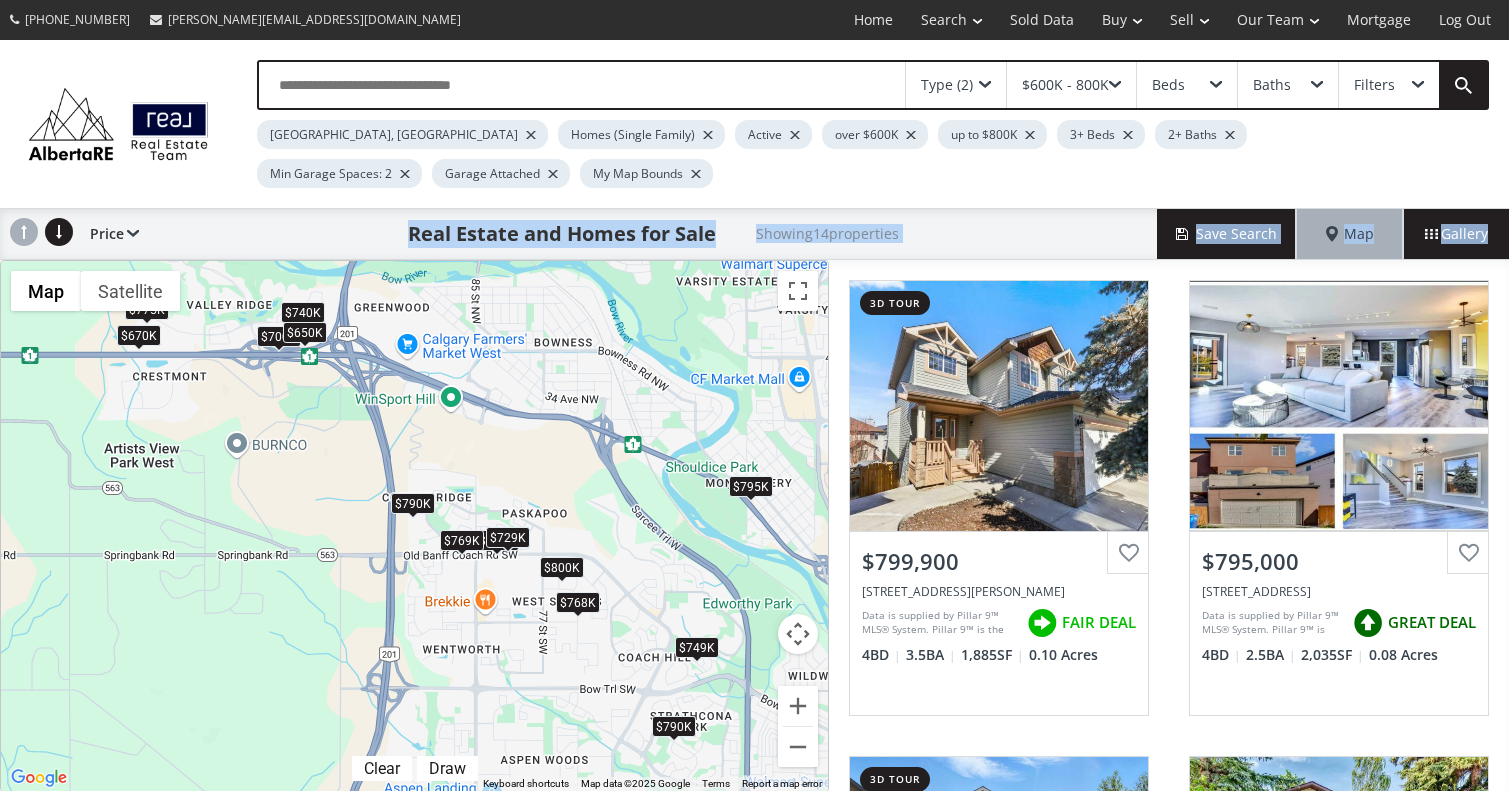 click on "$790K" at bounding box center (673, 726) 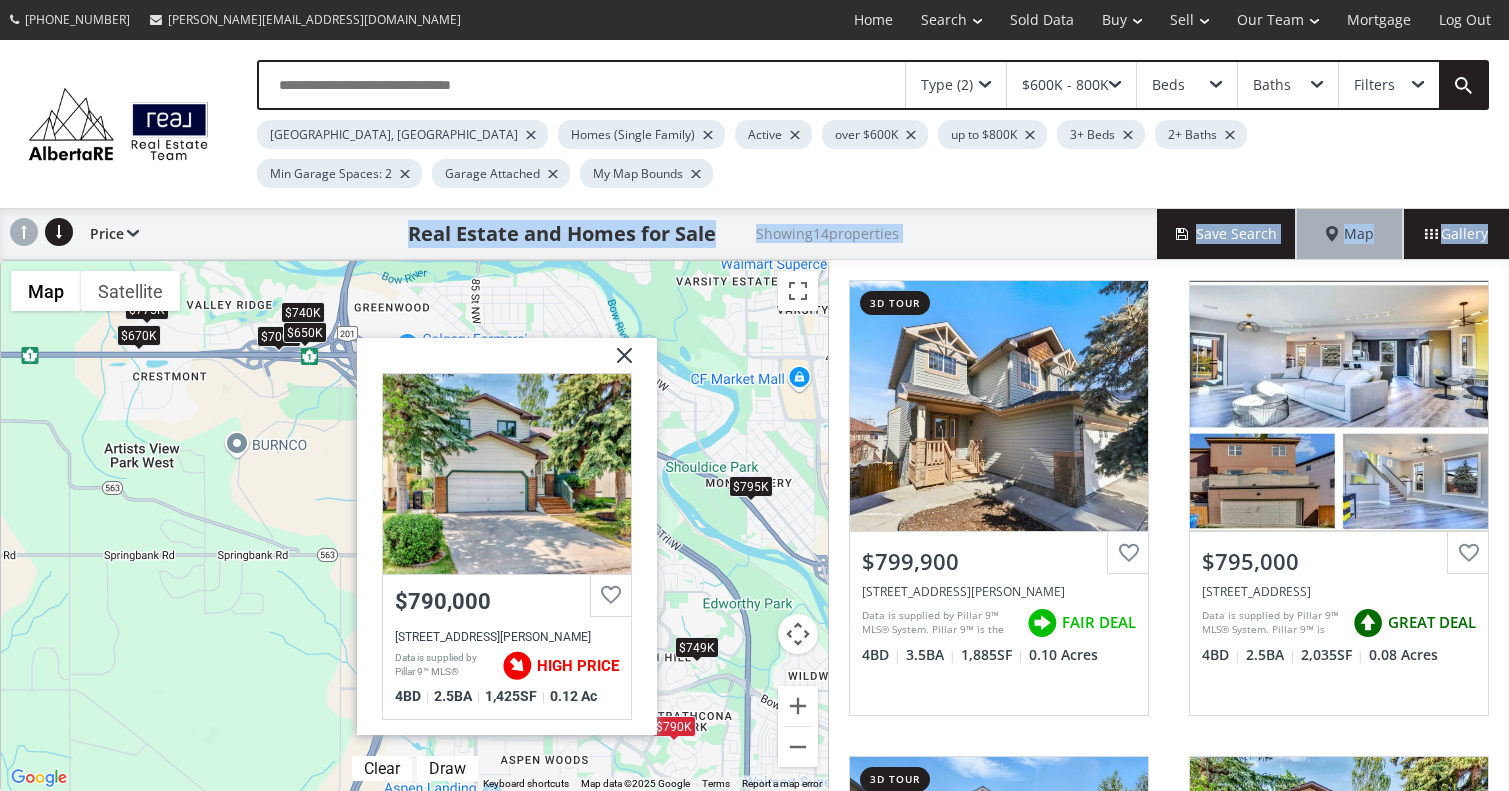 click at bounding box center (616, 363) 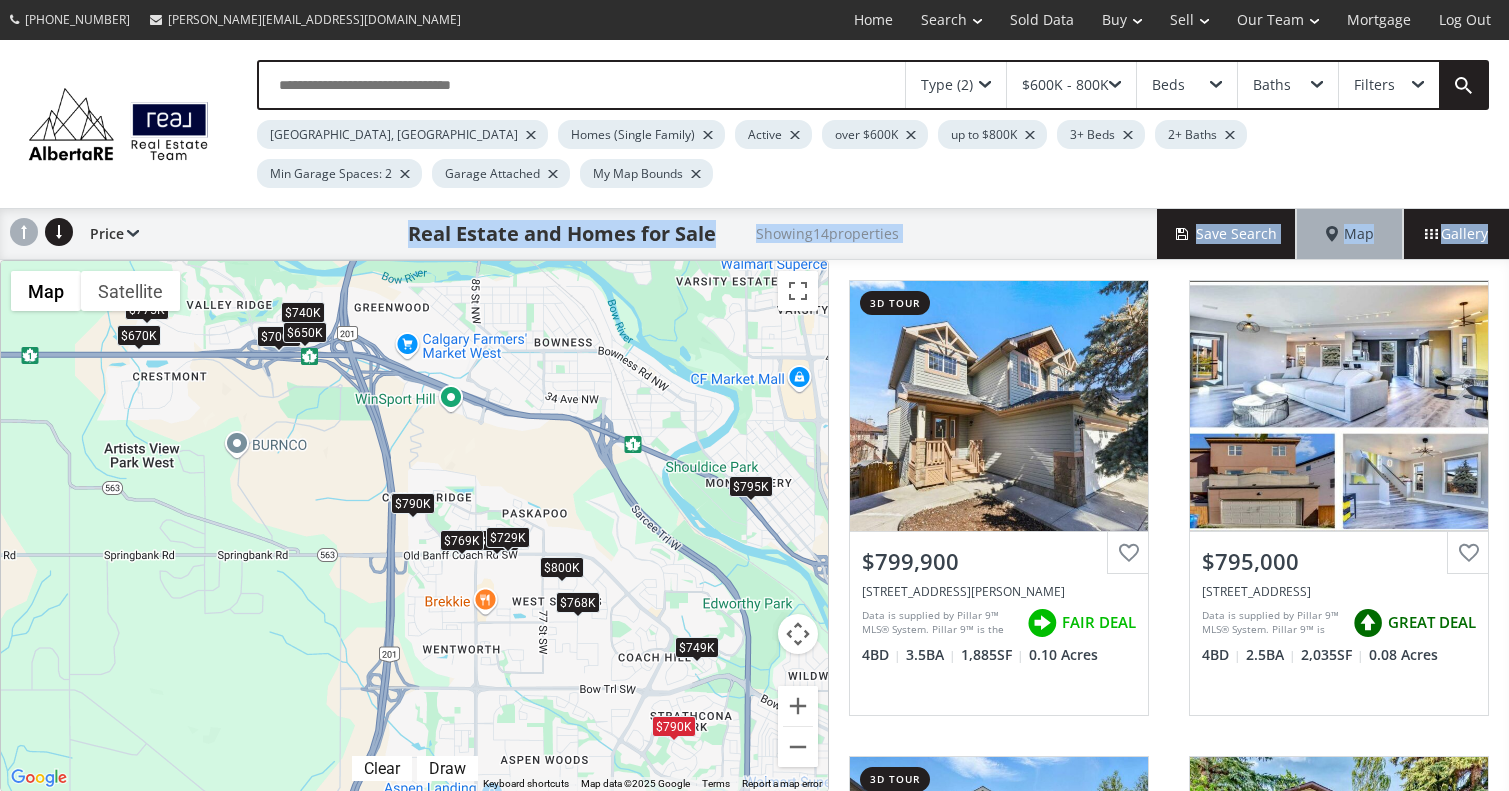 click on "$749K" at bounding box center [696, 647] 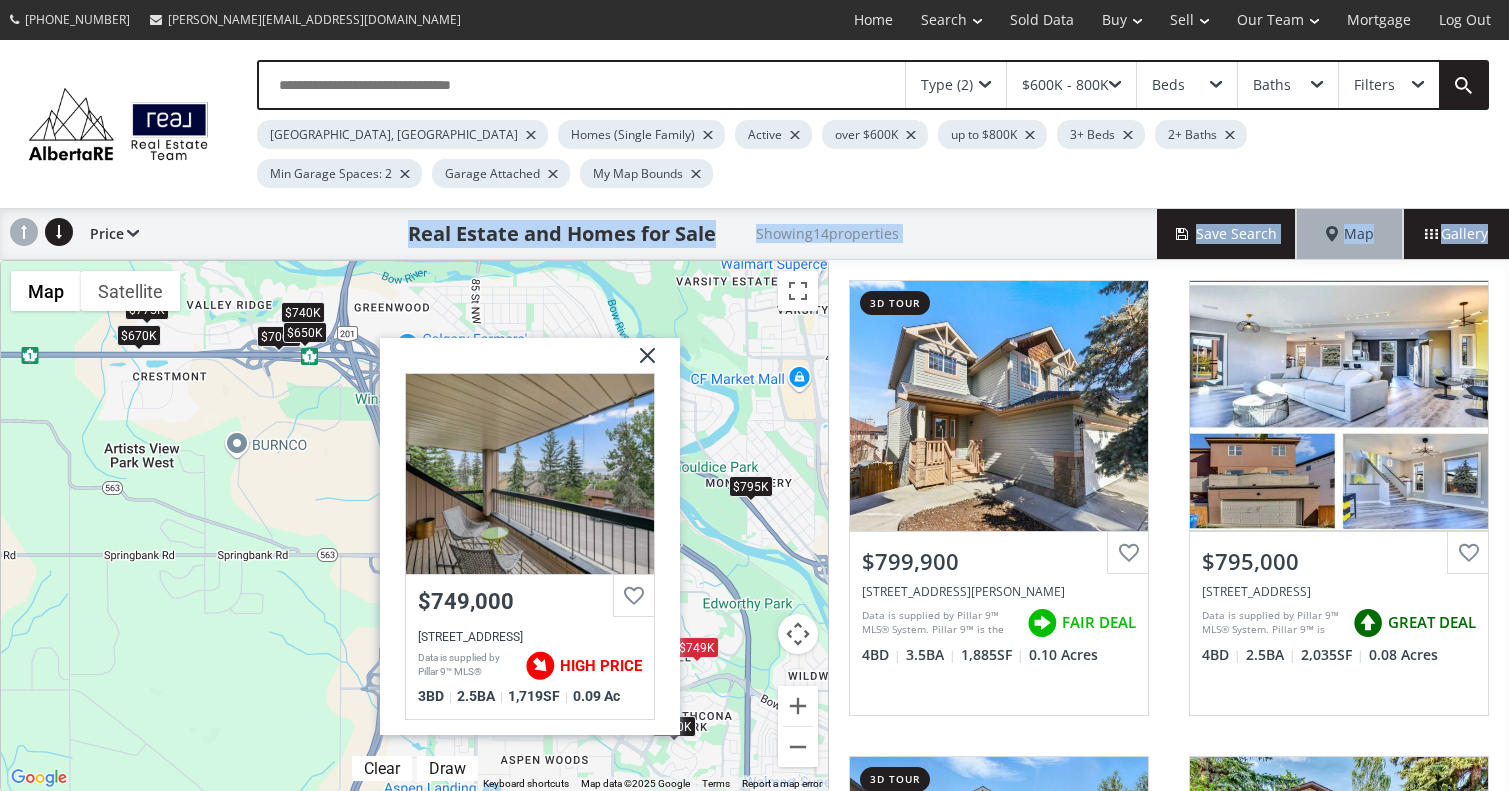 click at bounding box center [639, 363] 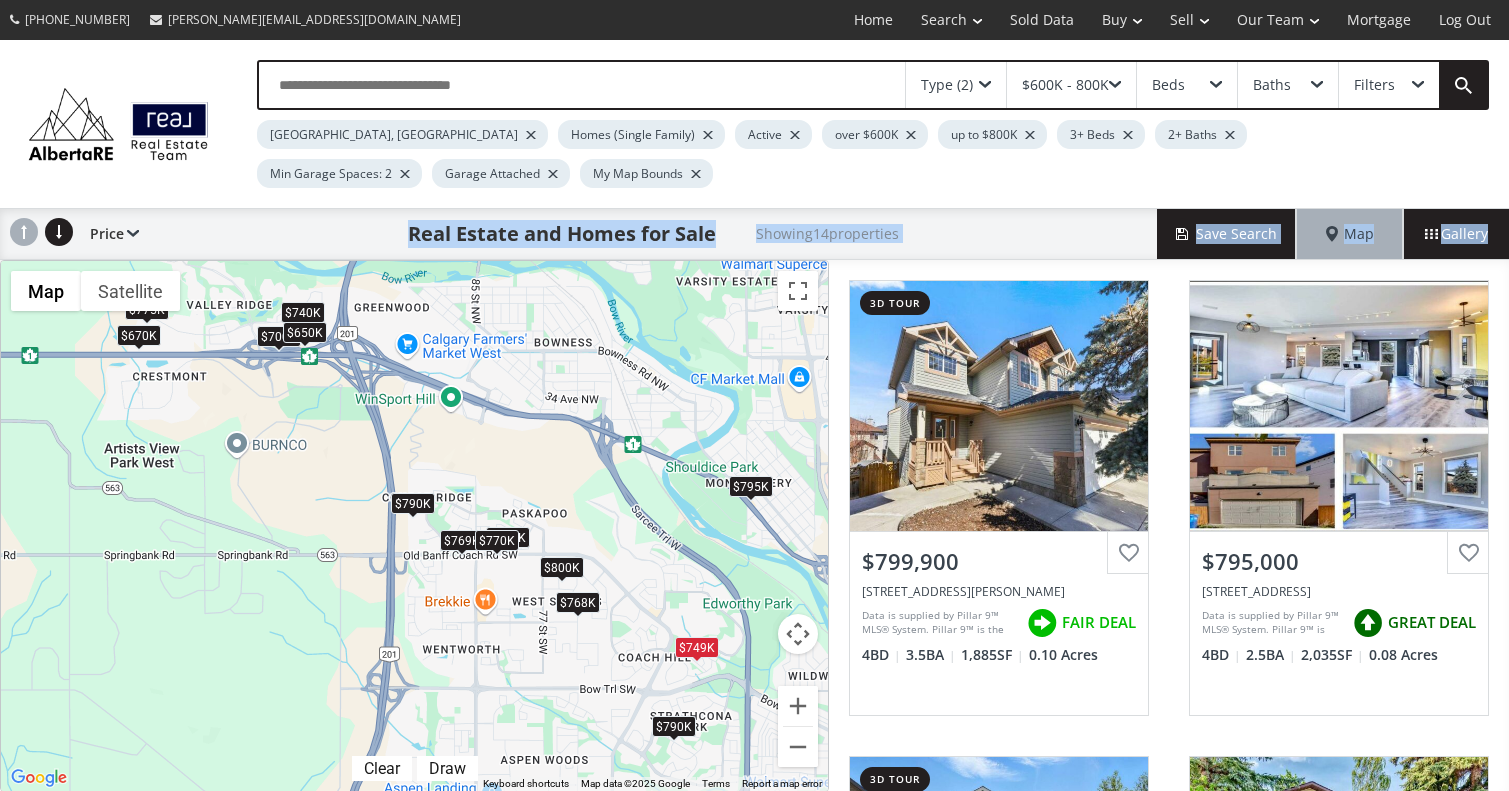 click on "$770K" at bounding box center [497, 540] 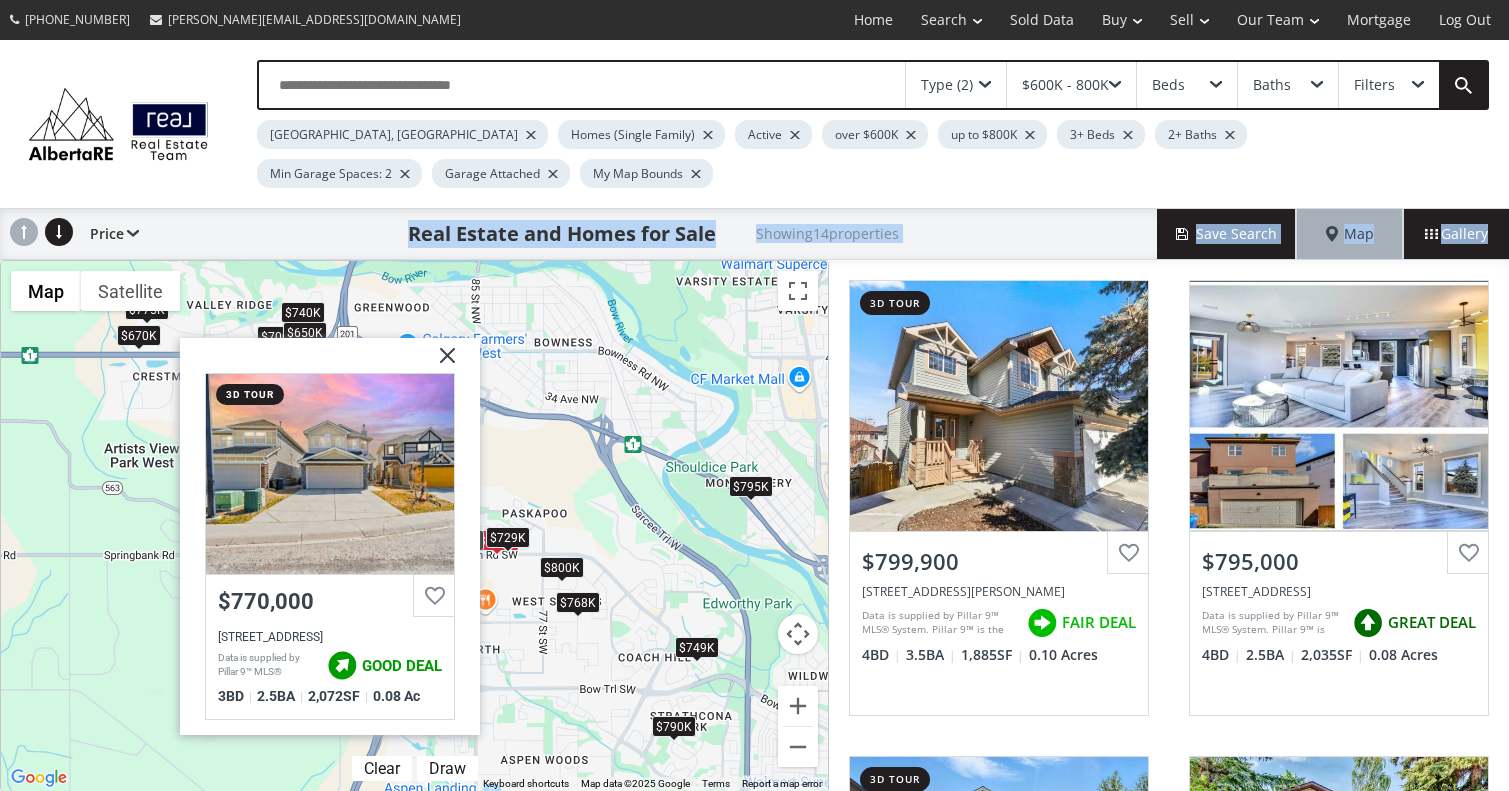 click at bounding box center (440, 363) 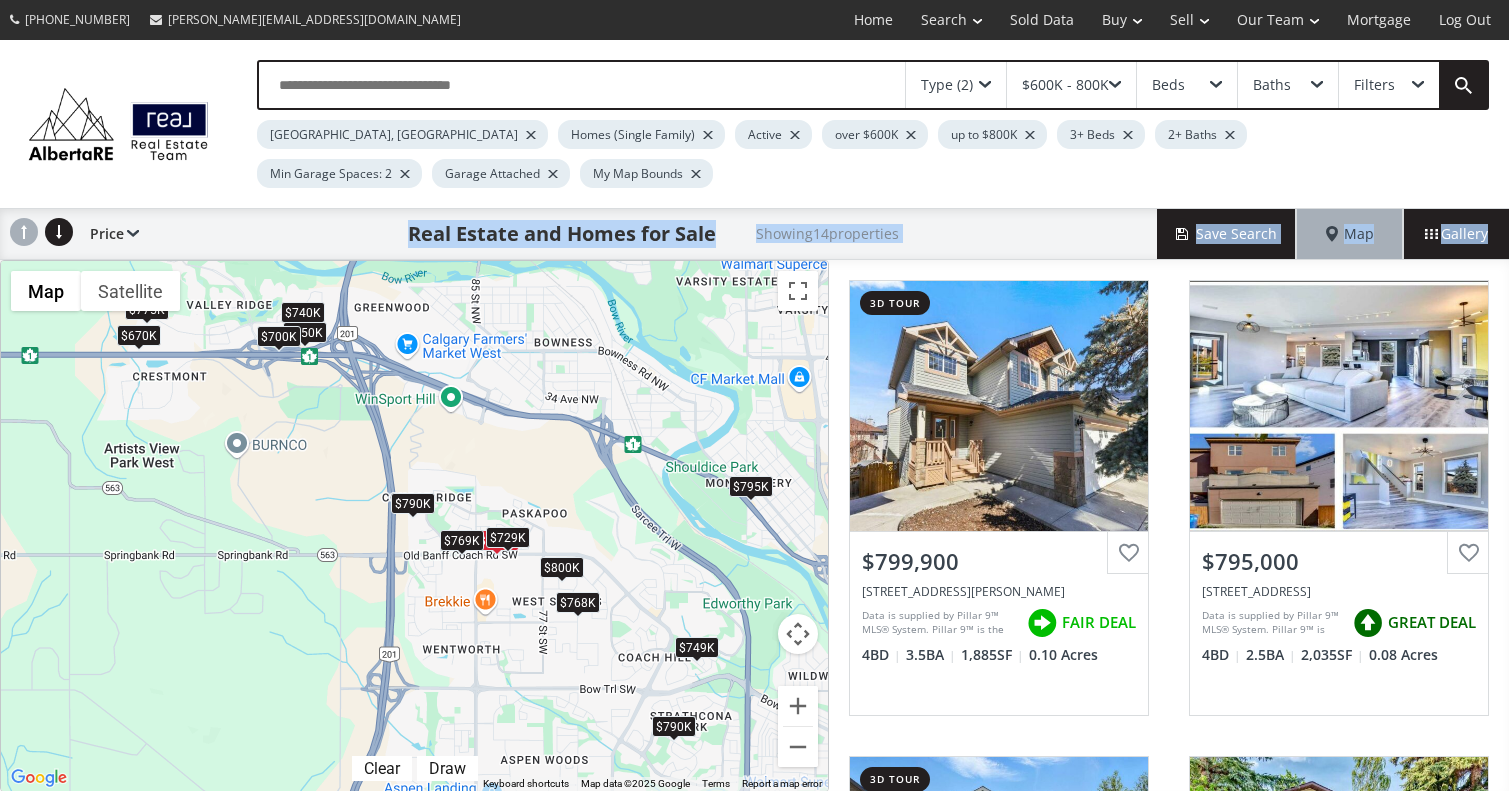 click on "$700K" at bounding box center (278, 336) 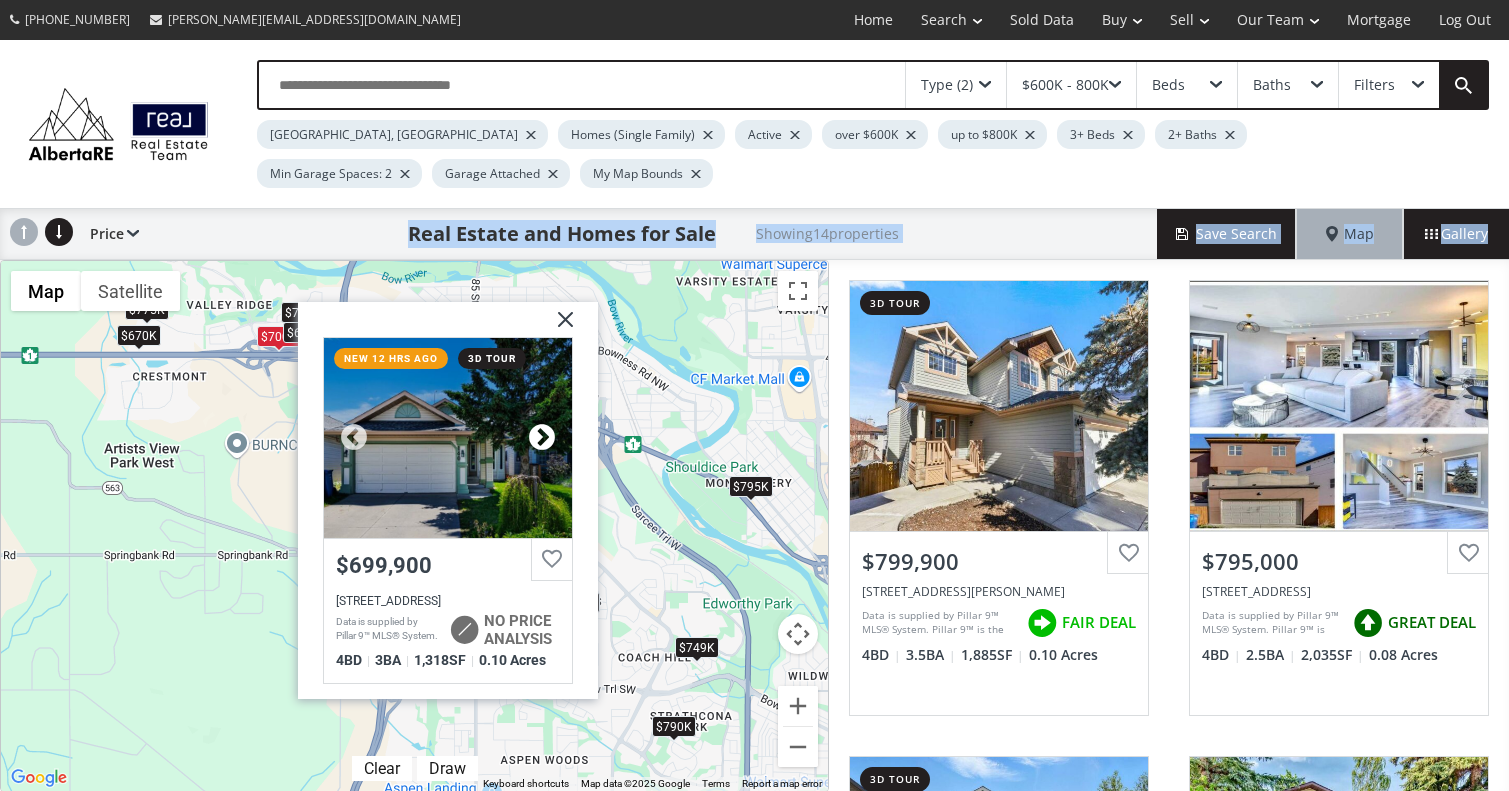 click at bounding box center (541, 438) 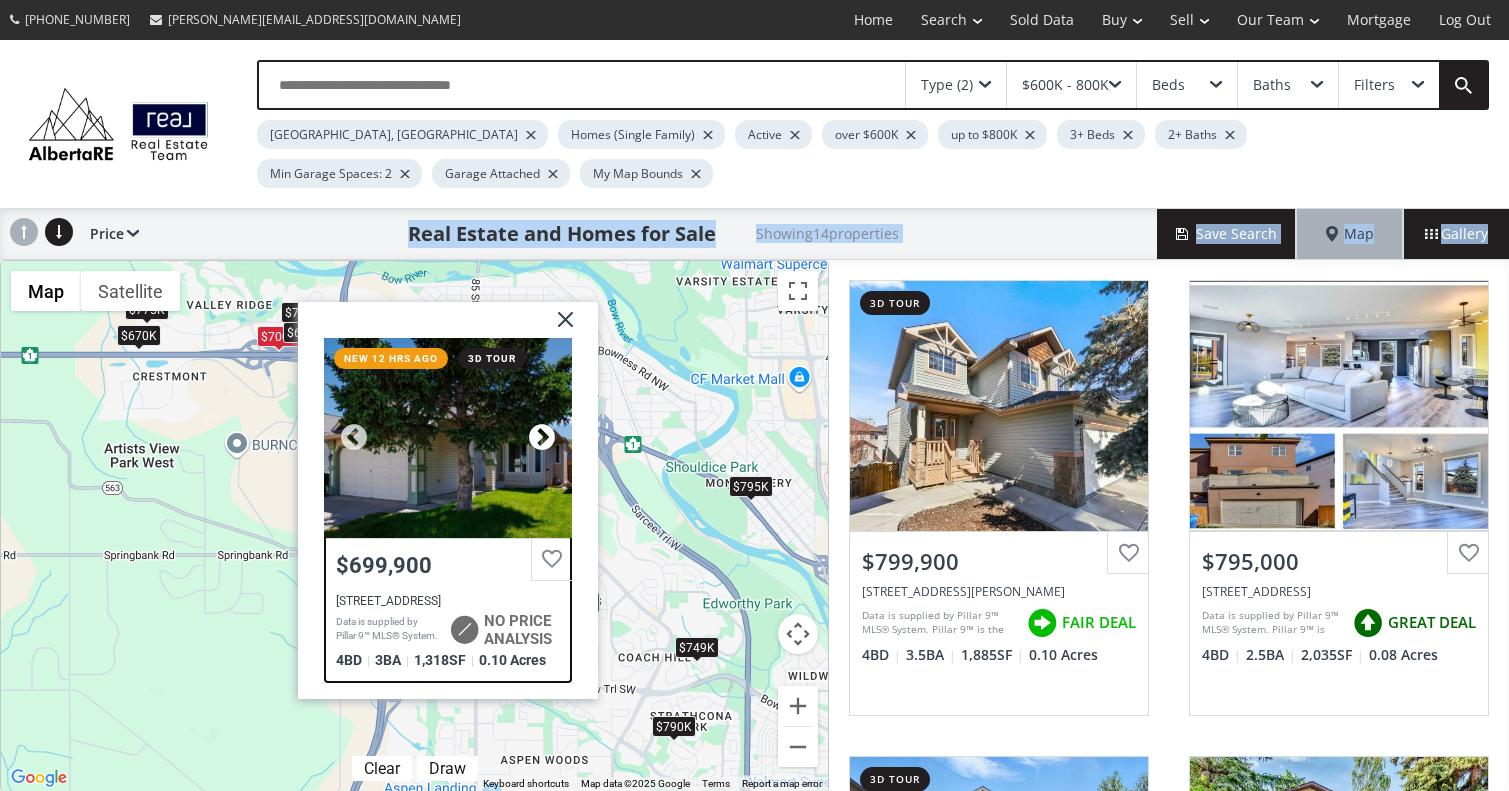 click at bounding box center [541, 438] 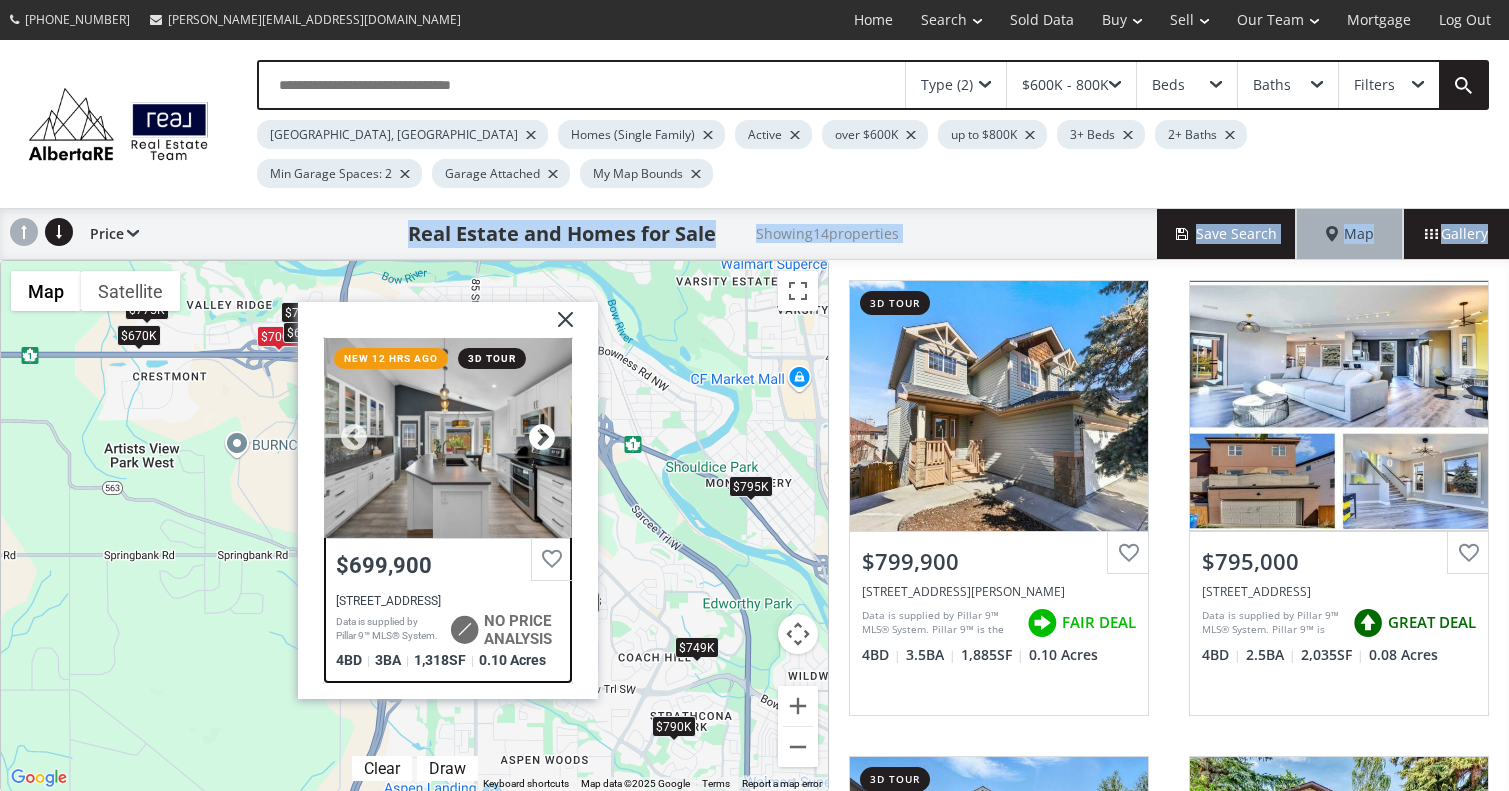 click at bounding box center (541, 438) 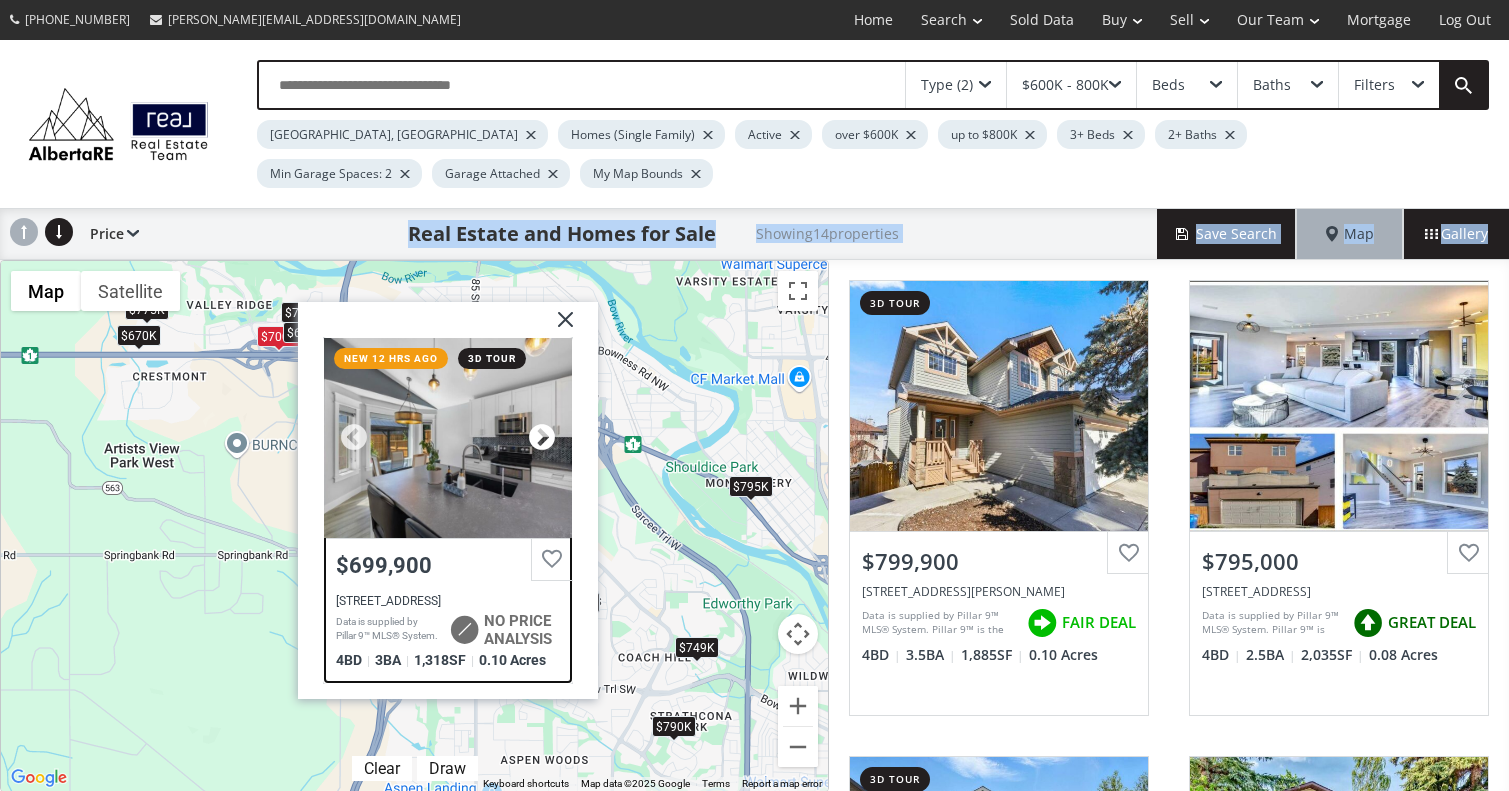 click at bounding box center [541, 438] 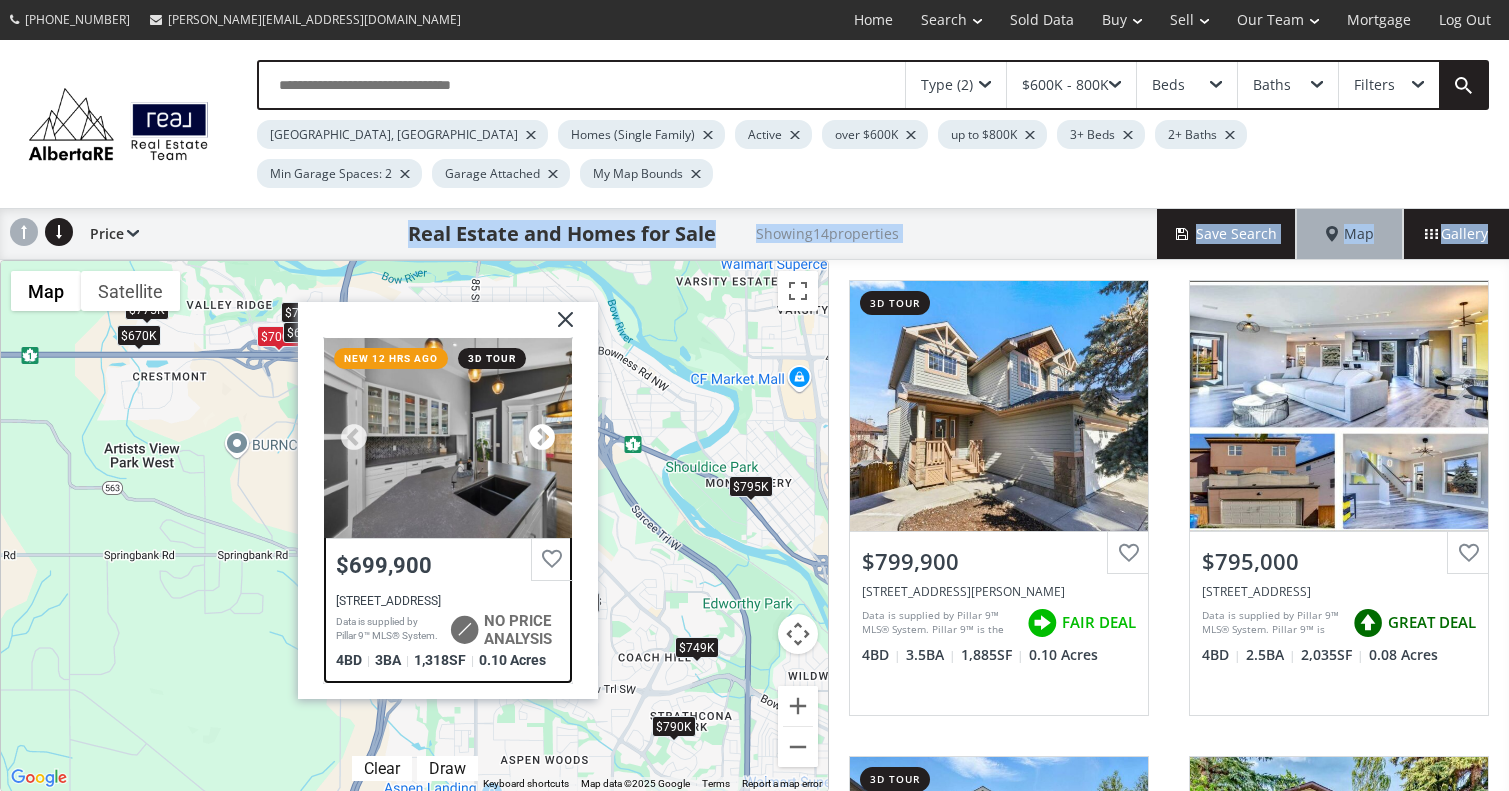 click at bounding box center [541, 438] 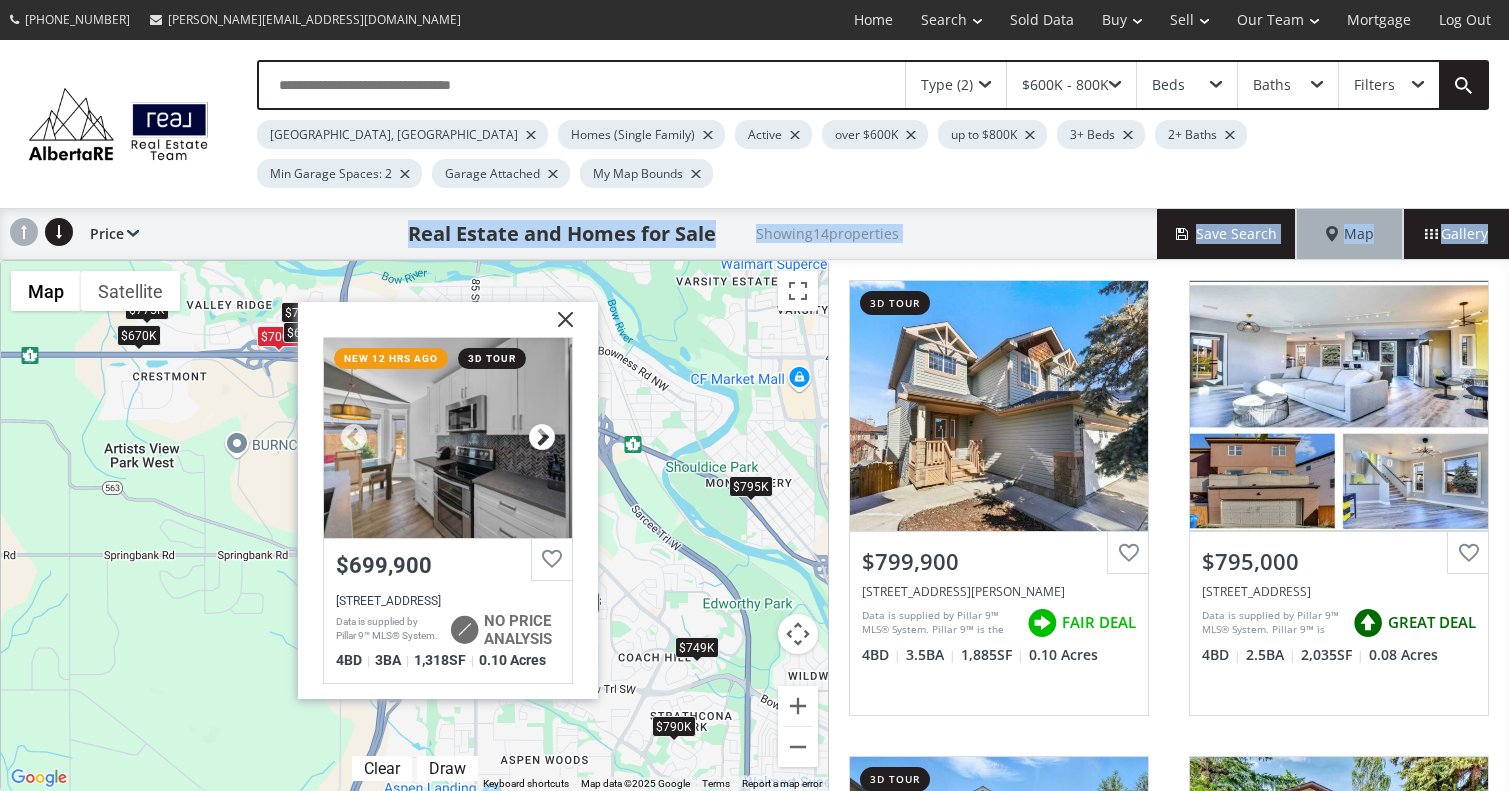 click at bounding box center [541, 438] 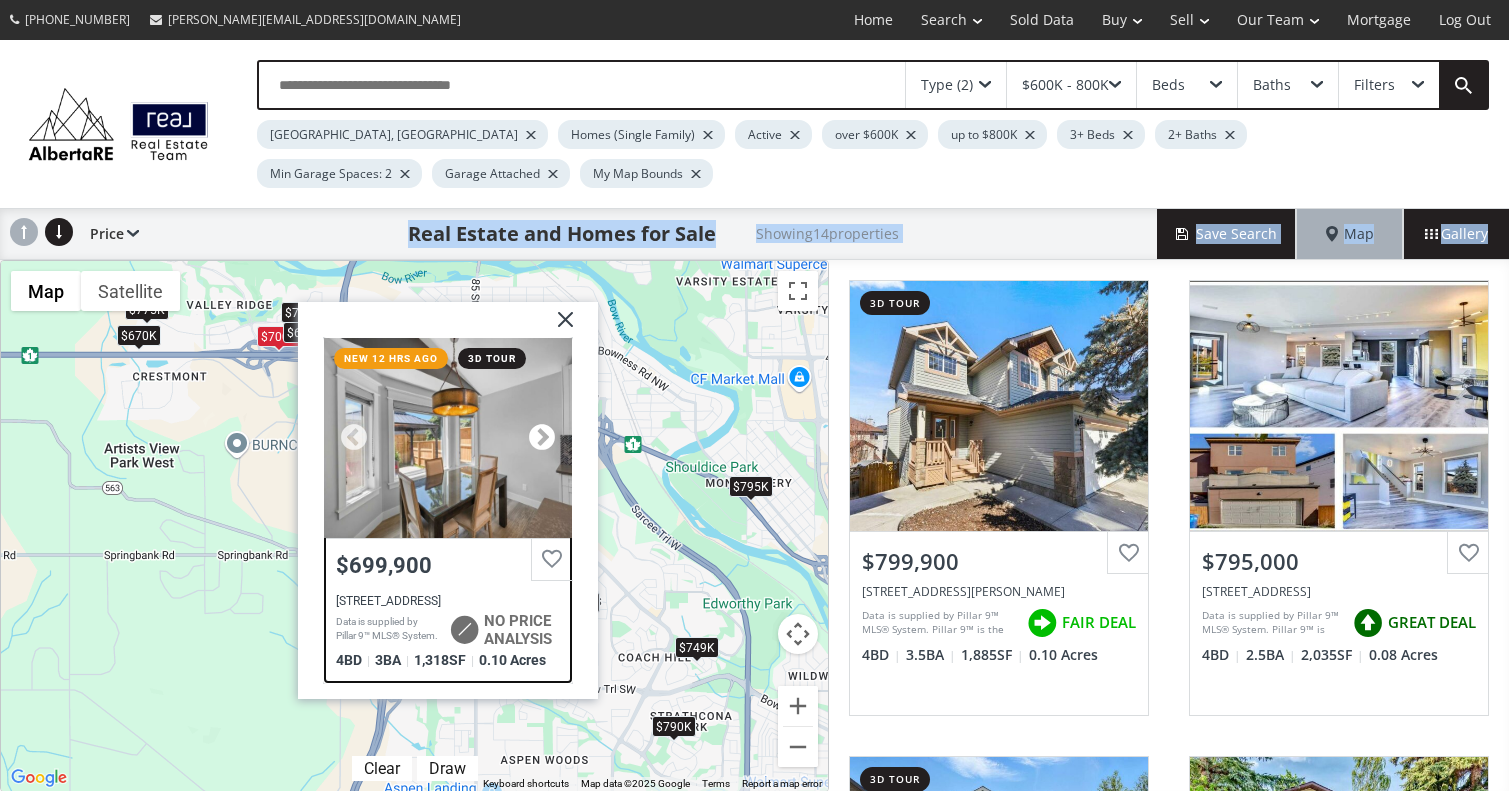 click at bounding box center [541, 438] 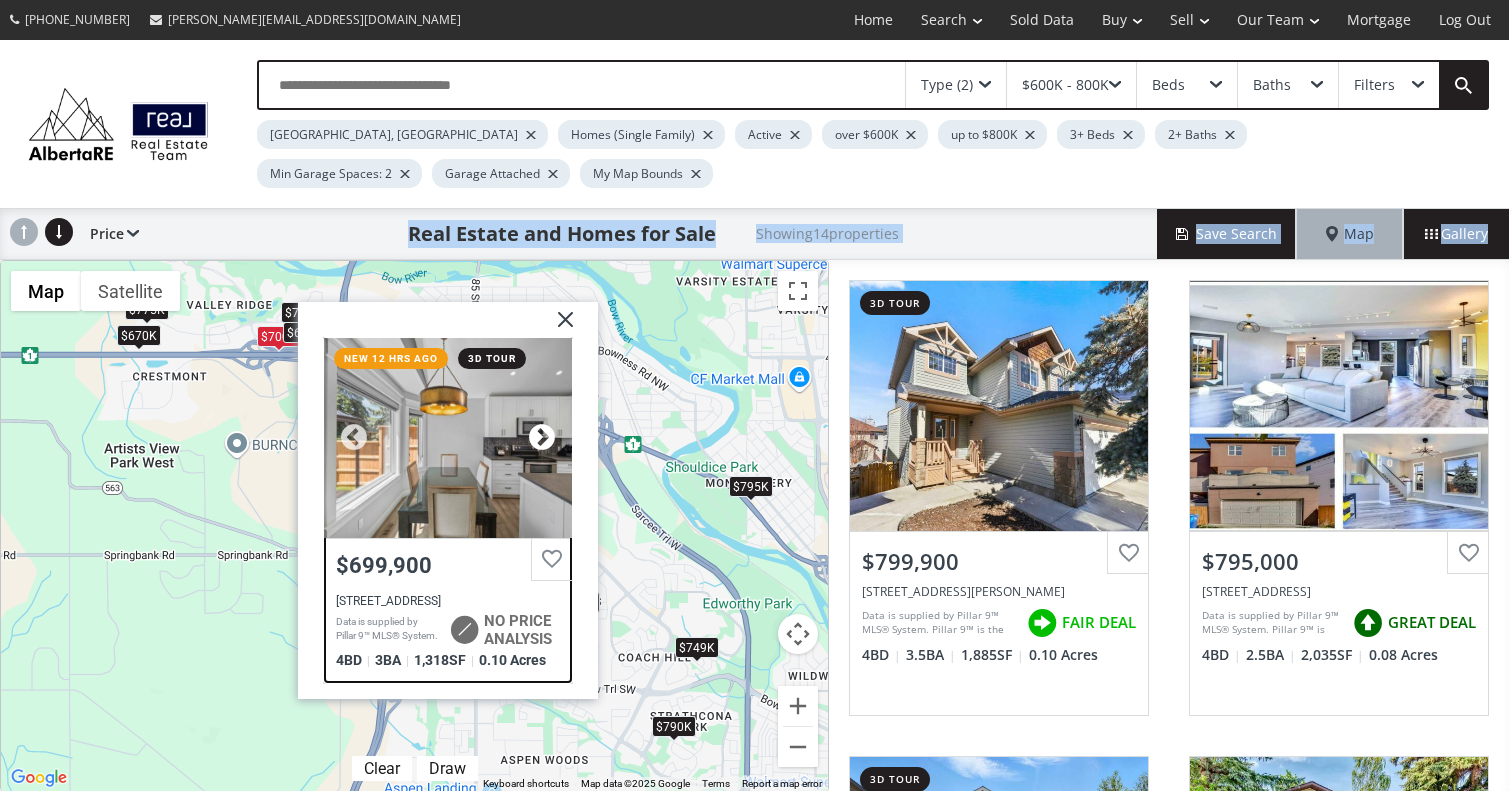 click at bounding box center (541, 438) 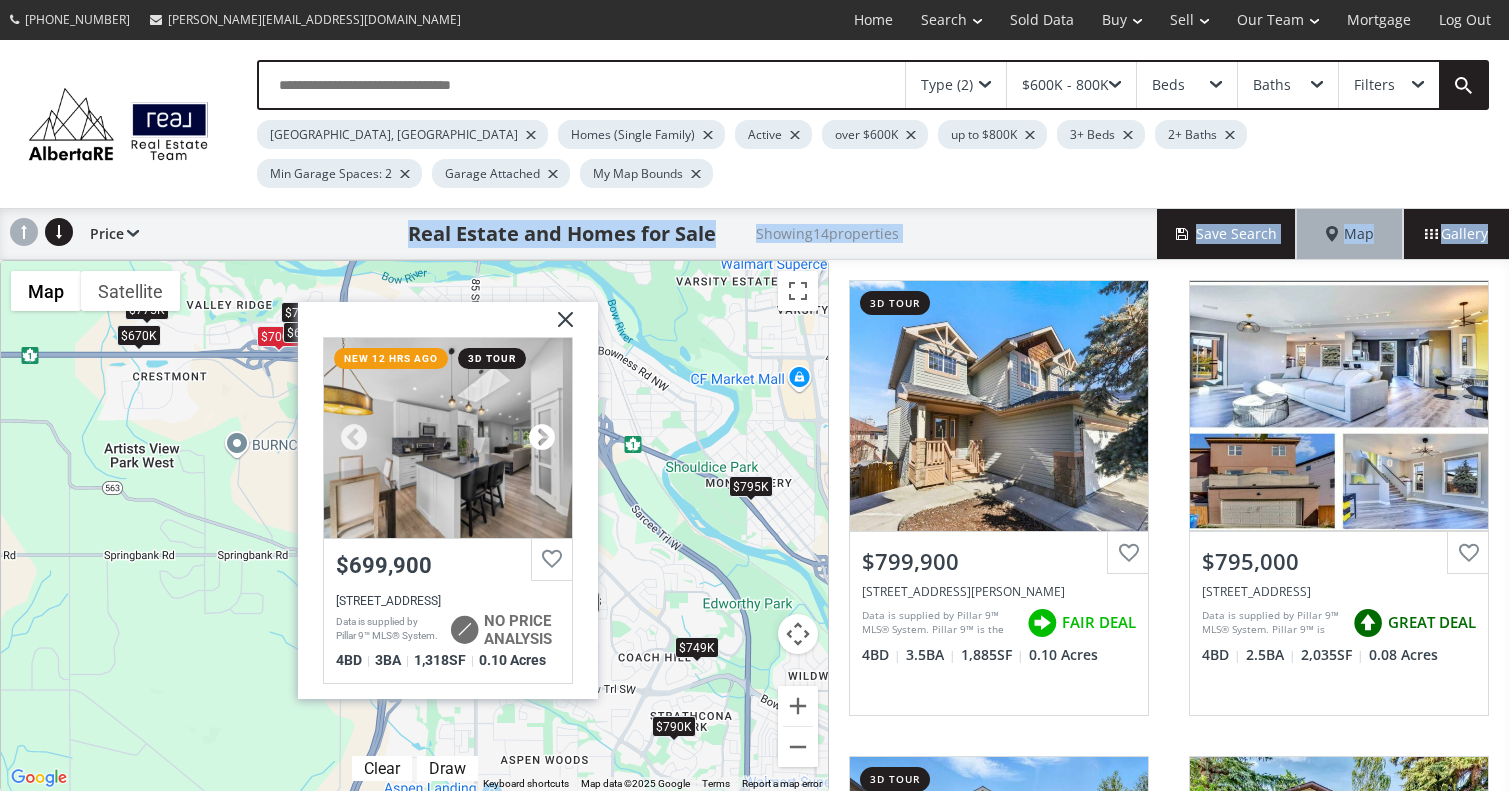 click at bounding box center (541, 438) 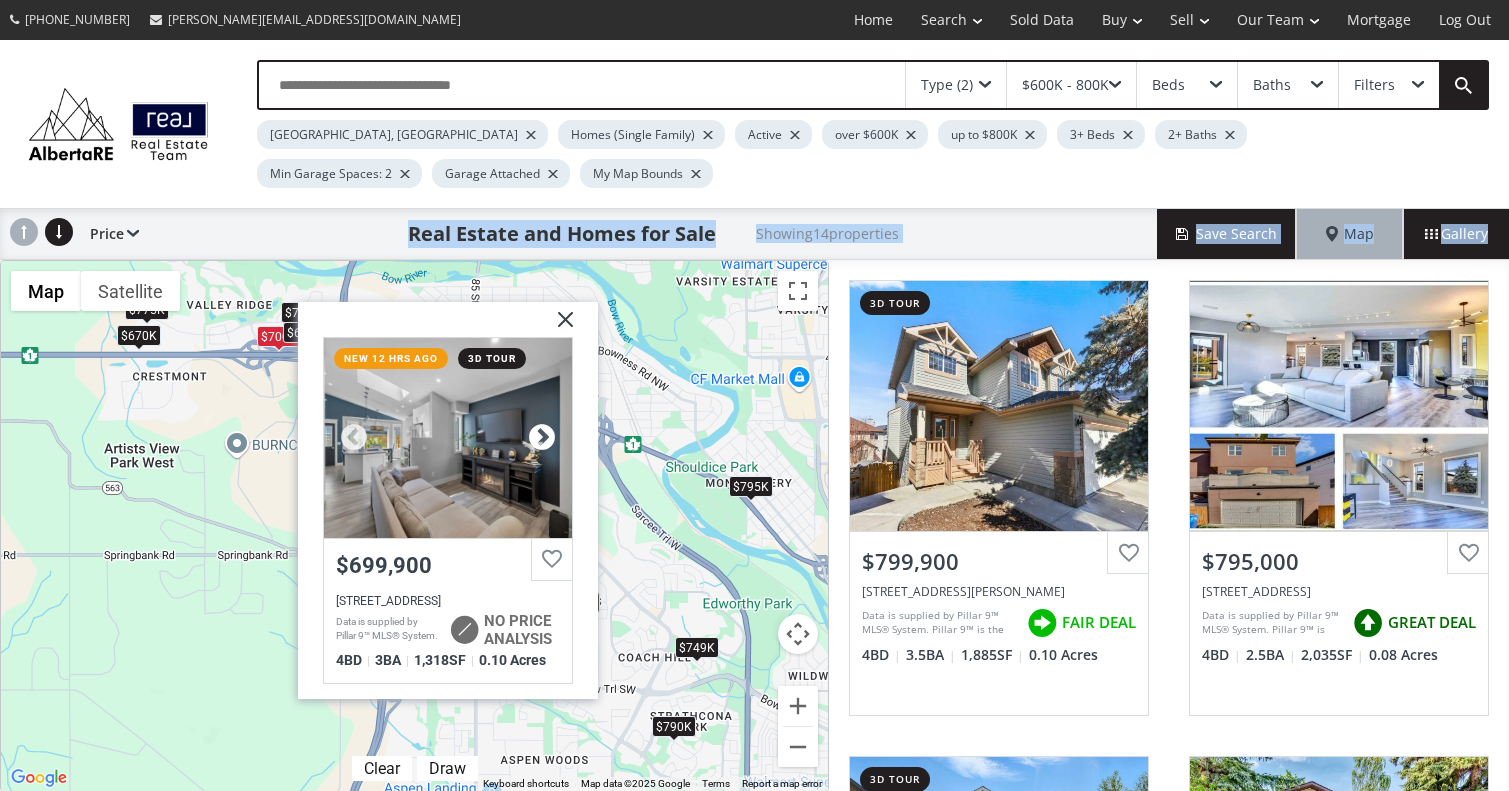 click at bounding box center [541, 438] 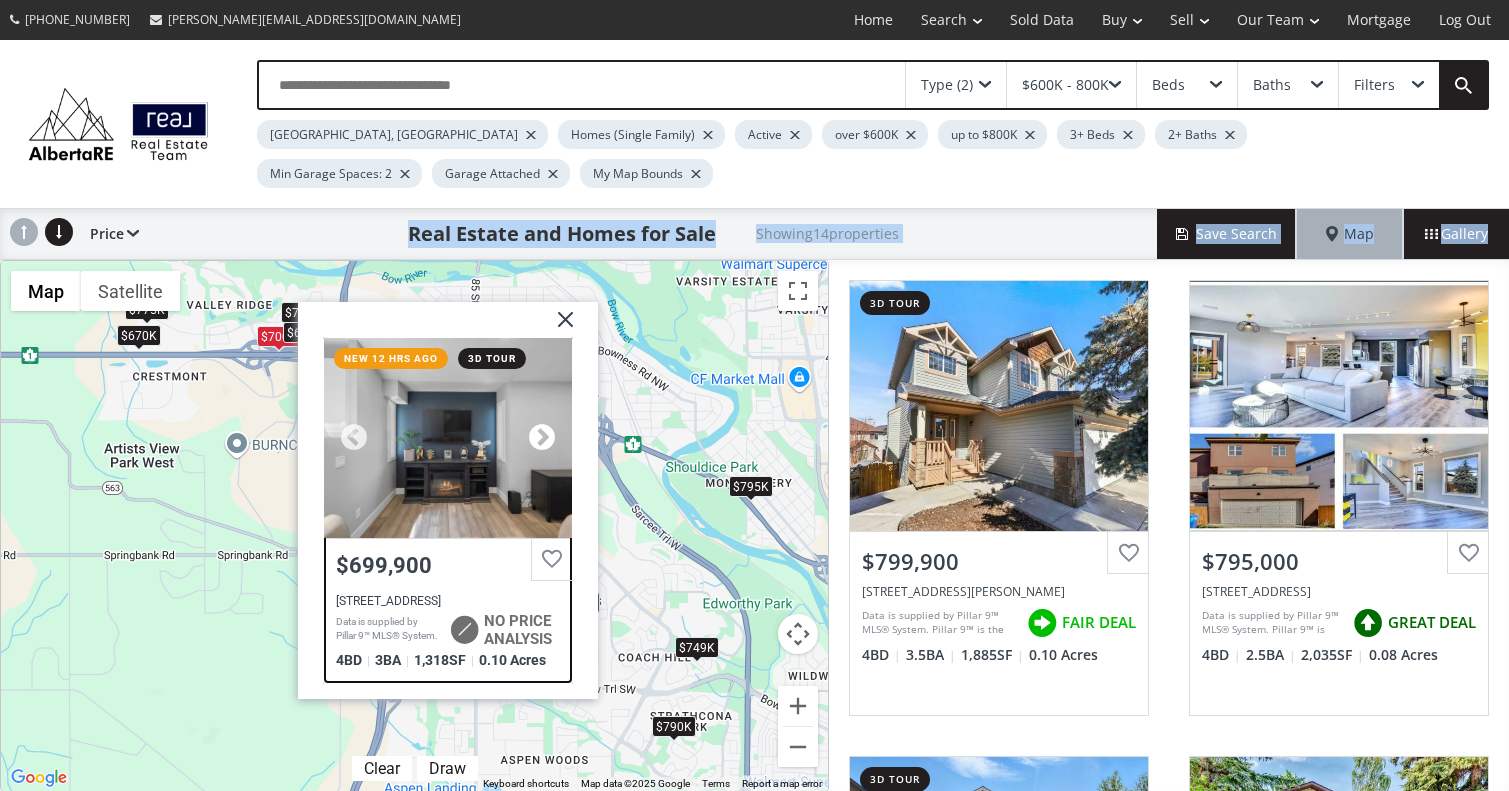 click at bounding box center [541, 438] 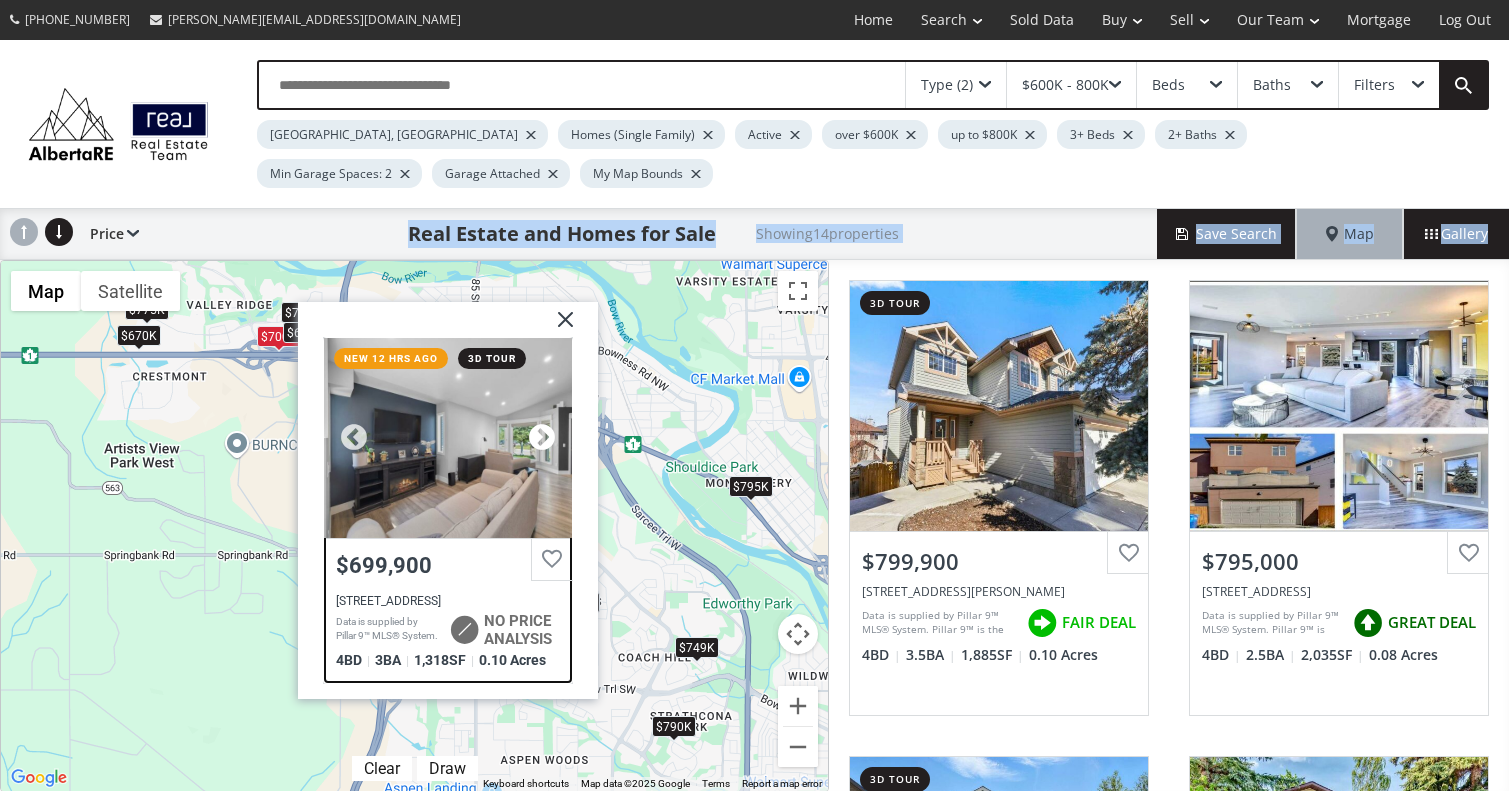 click at bounding box center (541, 438) 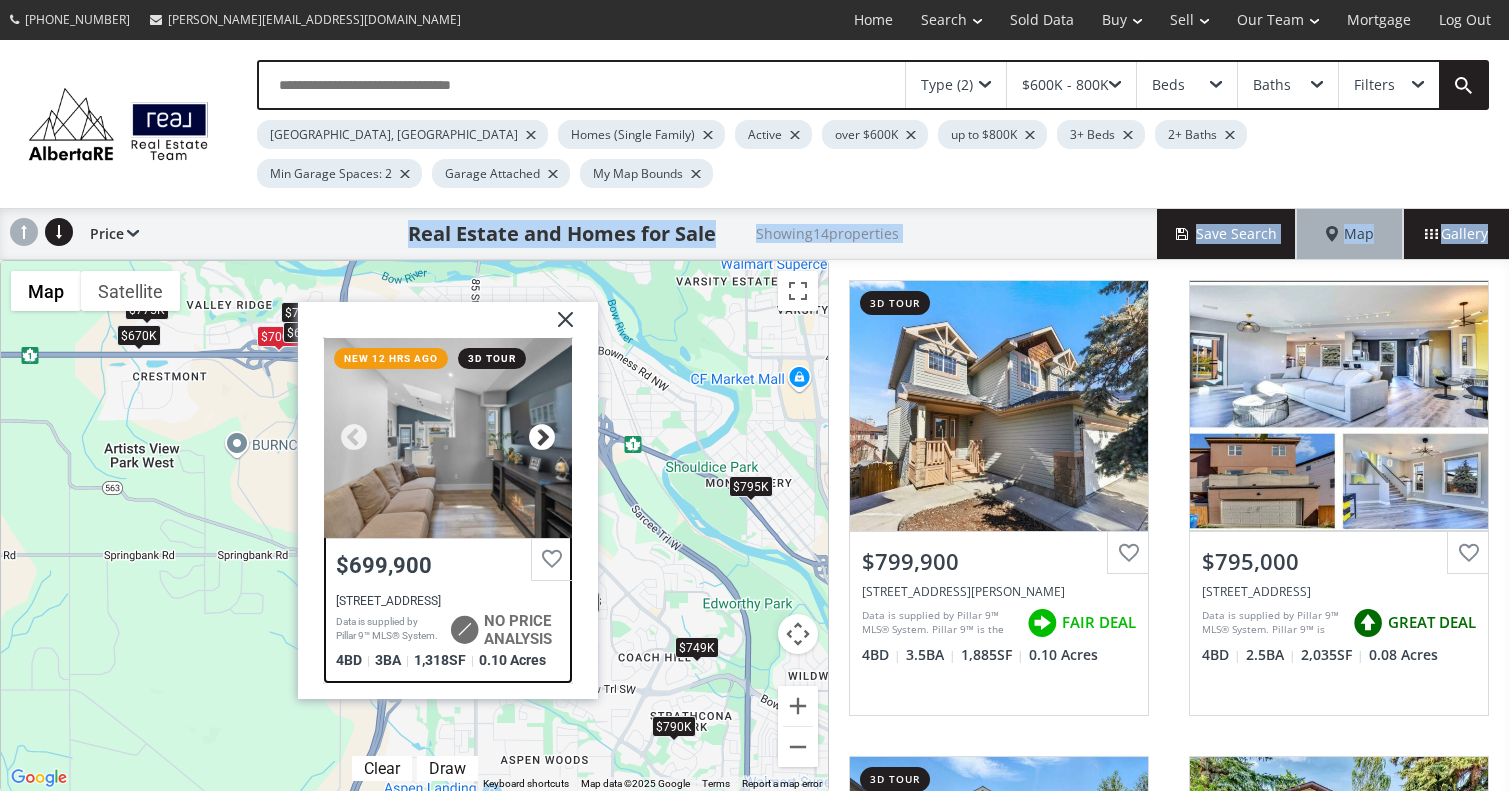 click at bounding box center (541, 438) 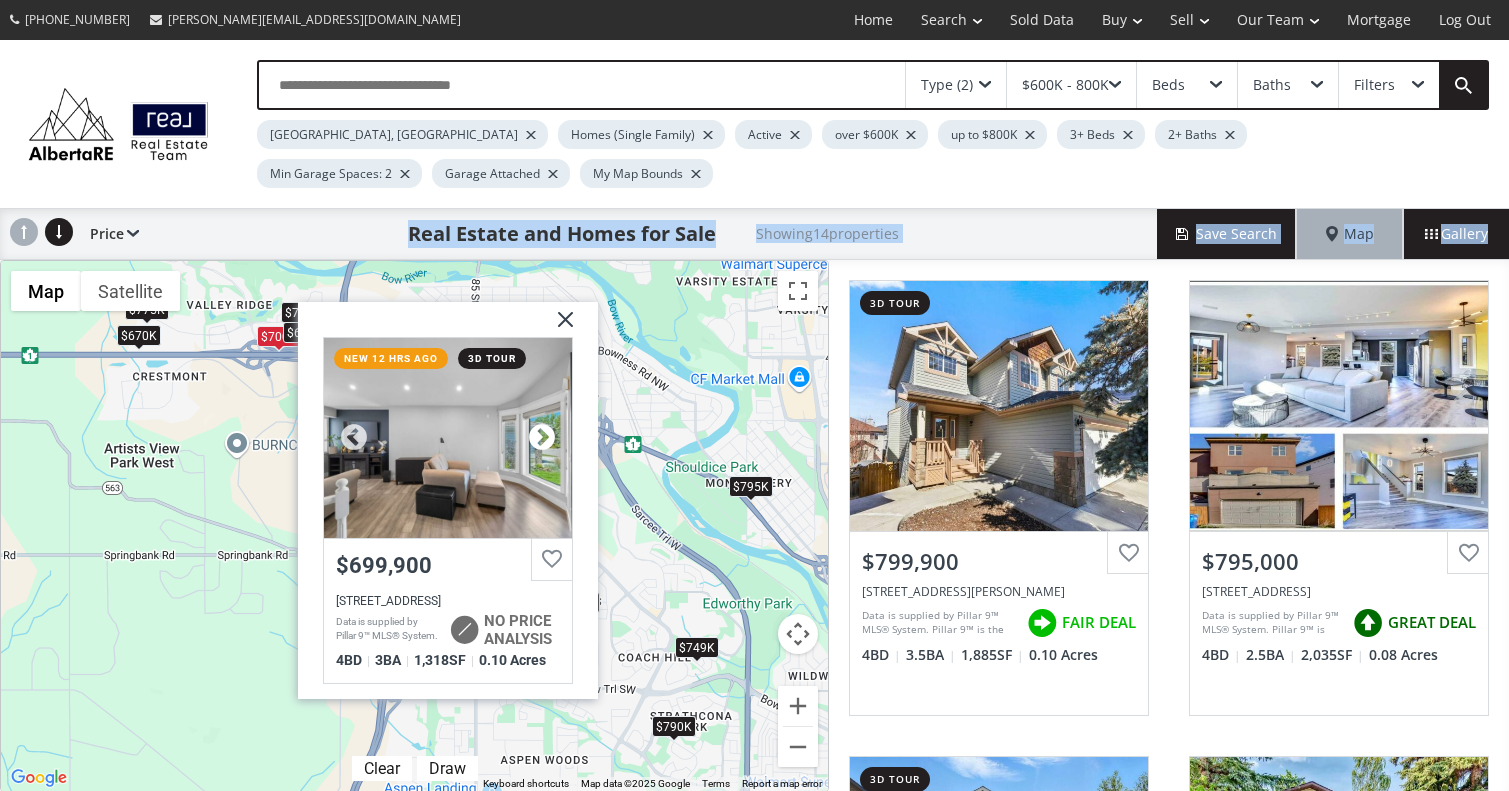 click at bounding box center (541, 438) 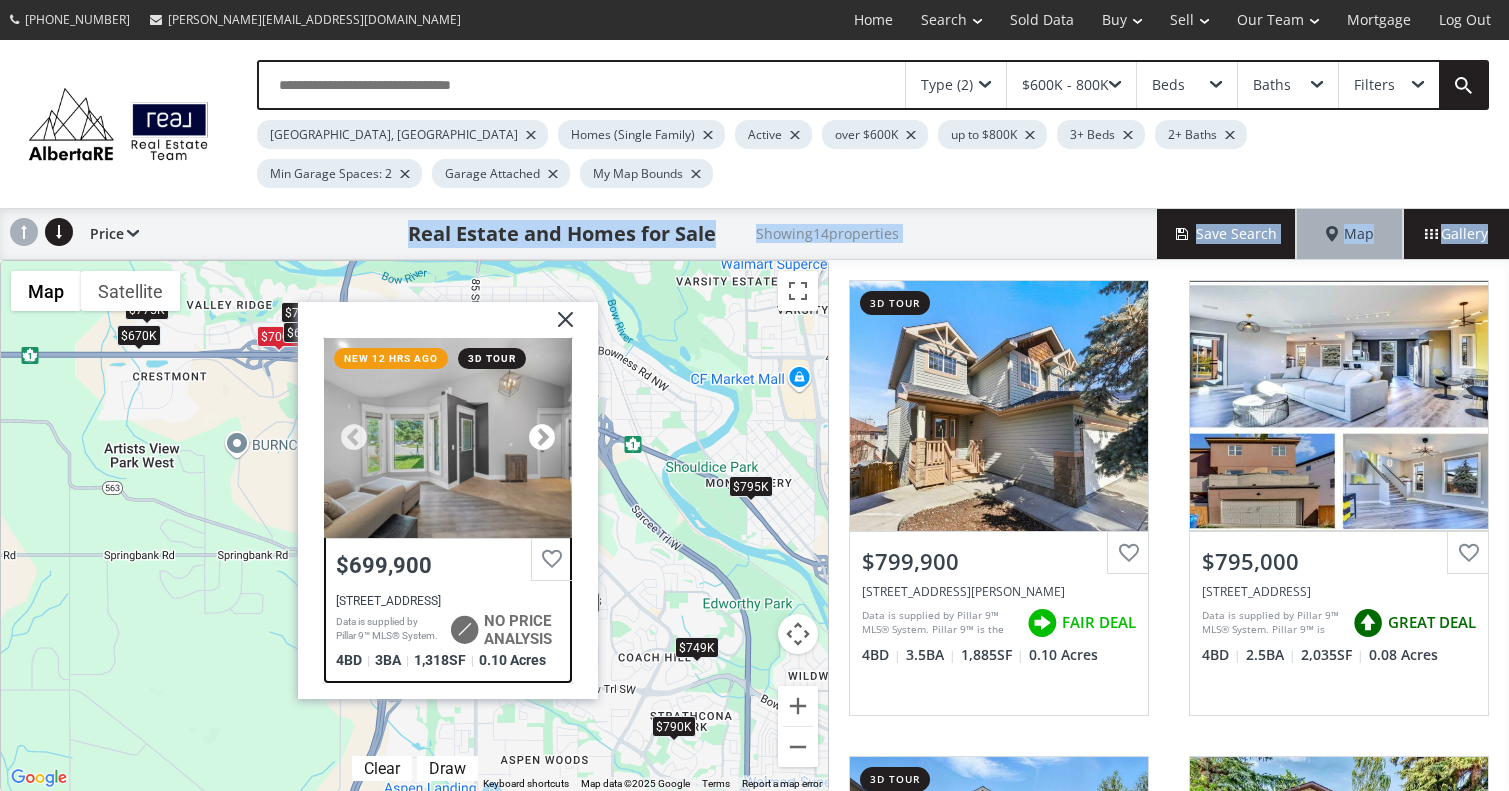 click at bounding box center (541, 438) 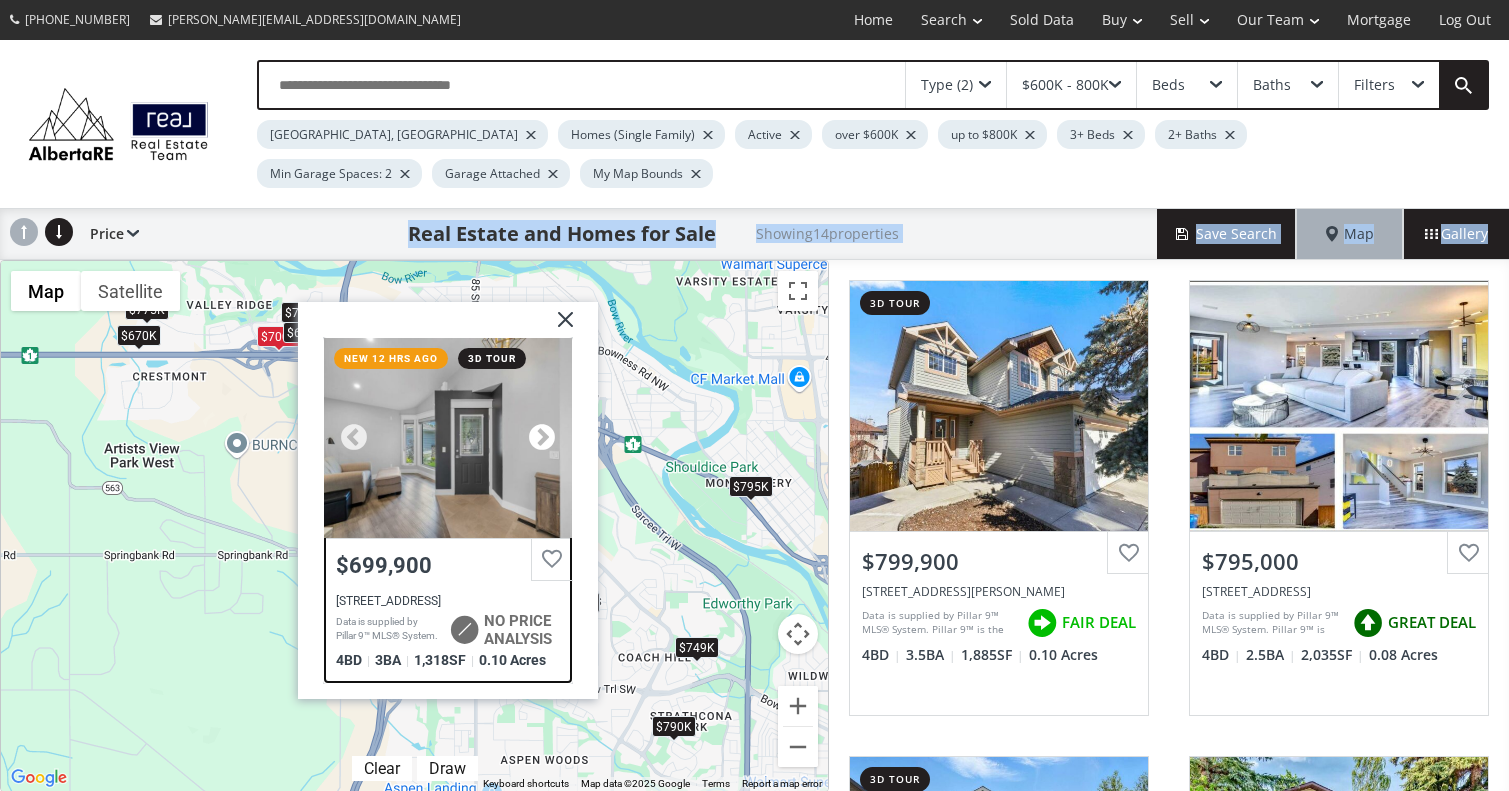 click at bounding box center [541, 438] 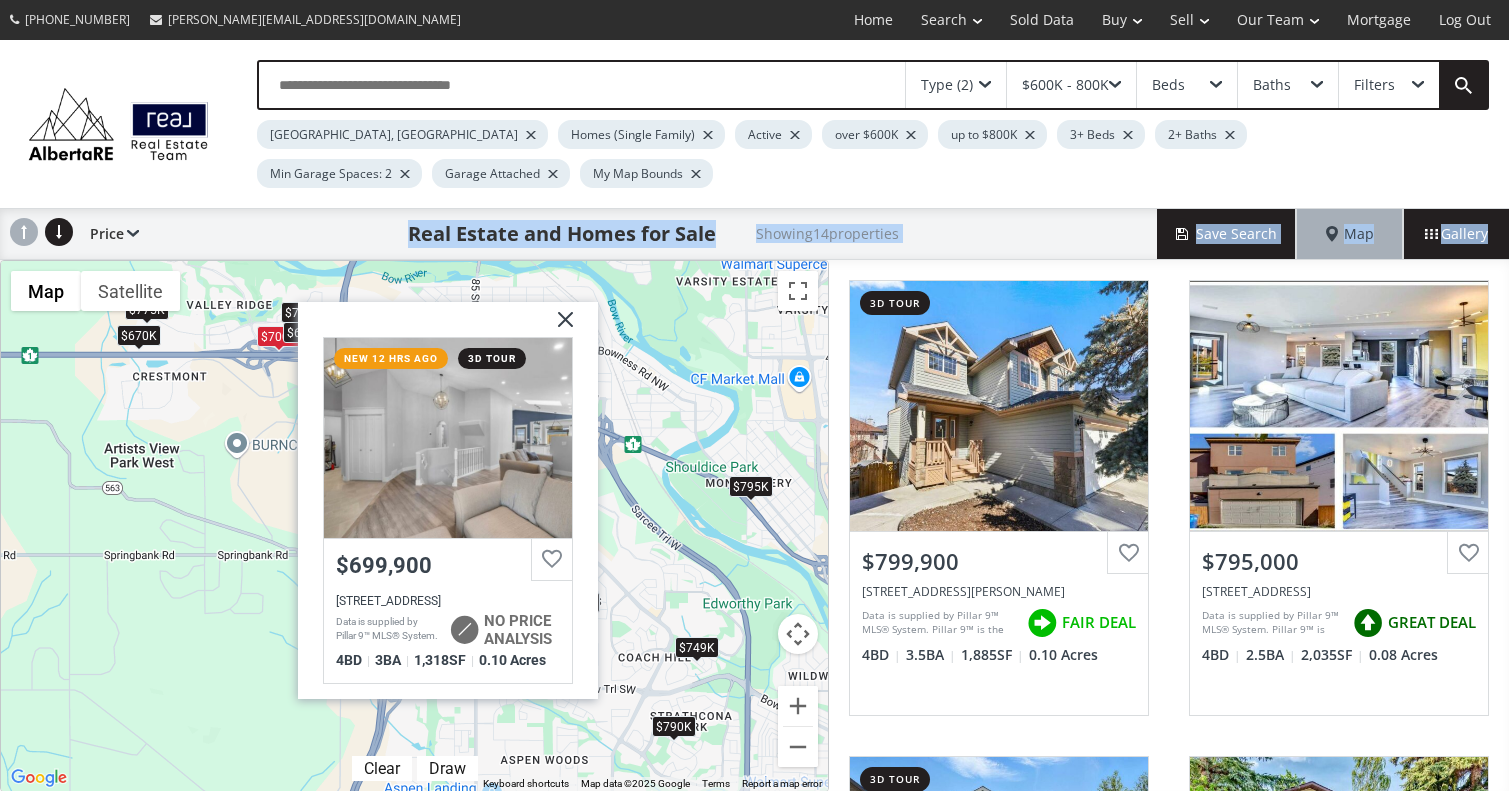 click at bounding box center (557, 327) 